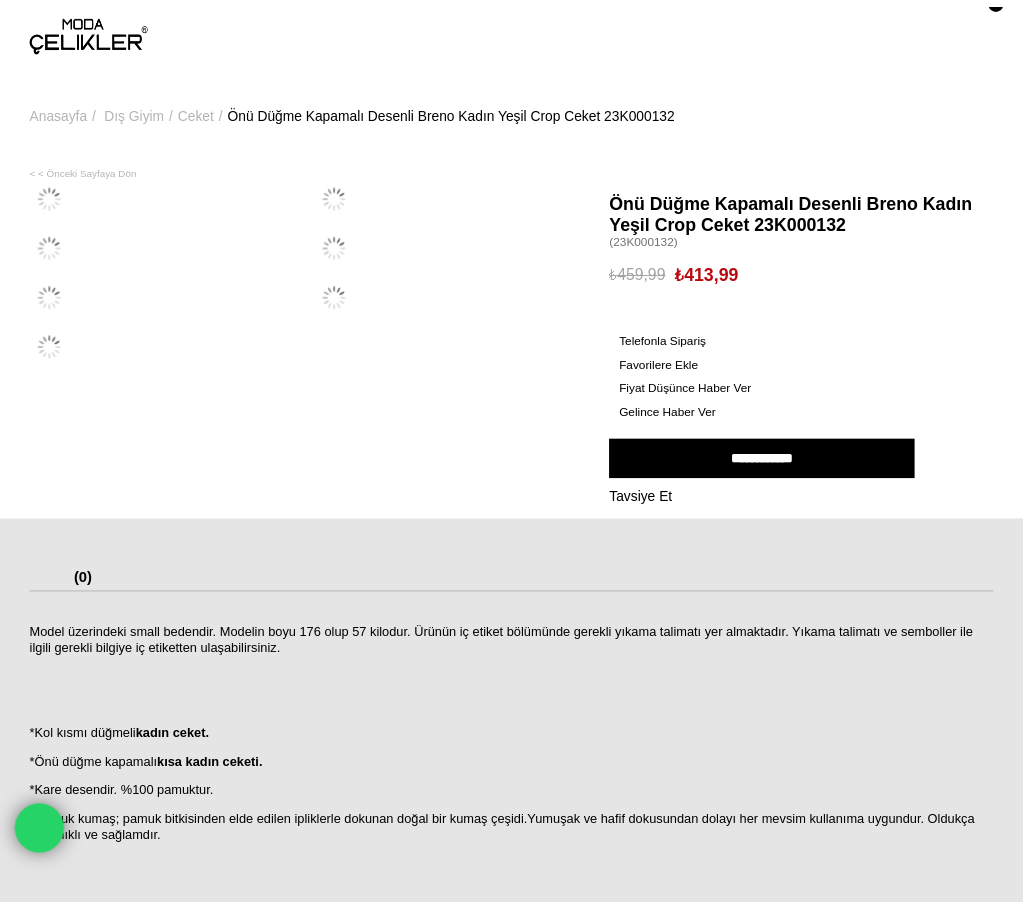 scroll, scrollTop: 0, scrollLeft: 0, axis: both 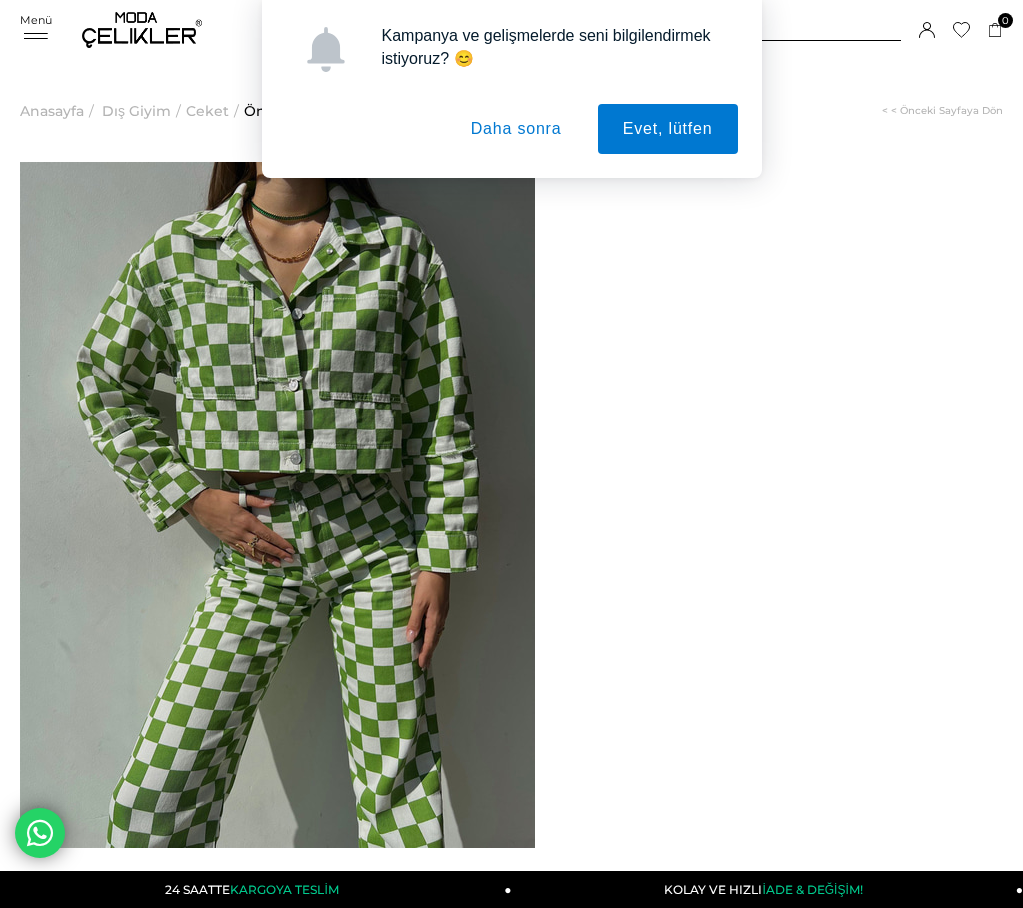 click on "Daha sonra" at bounding box center (516, 129) 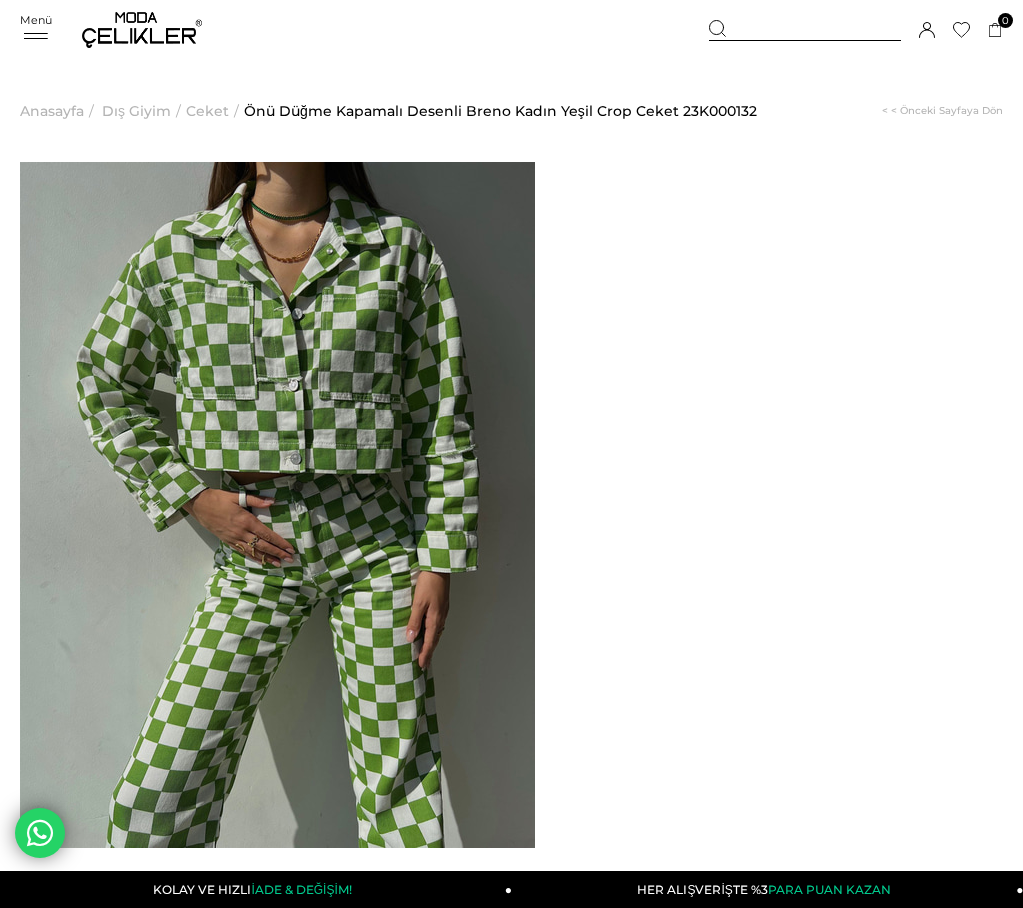click at bounding box center [142, 30] 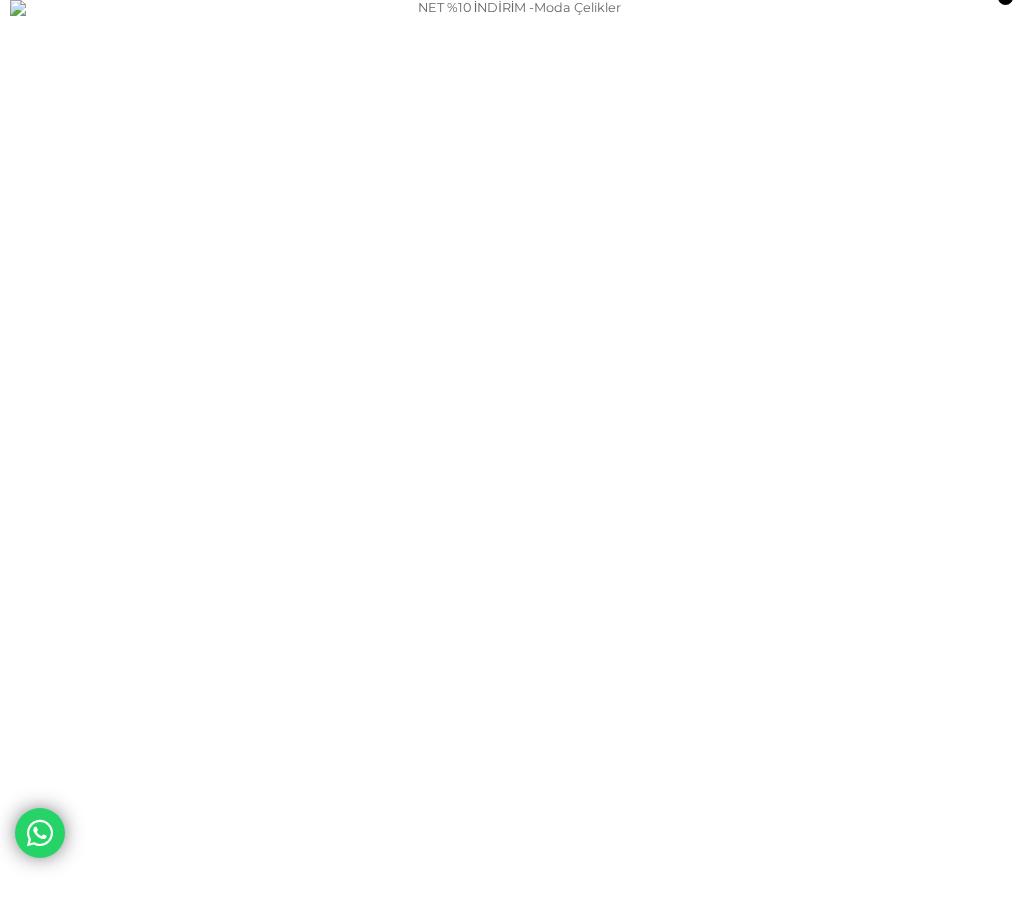 scroll, scrollTop: 0, scrollLeft: 0, axis: both 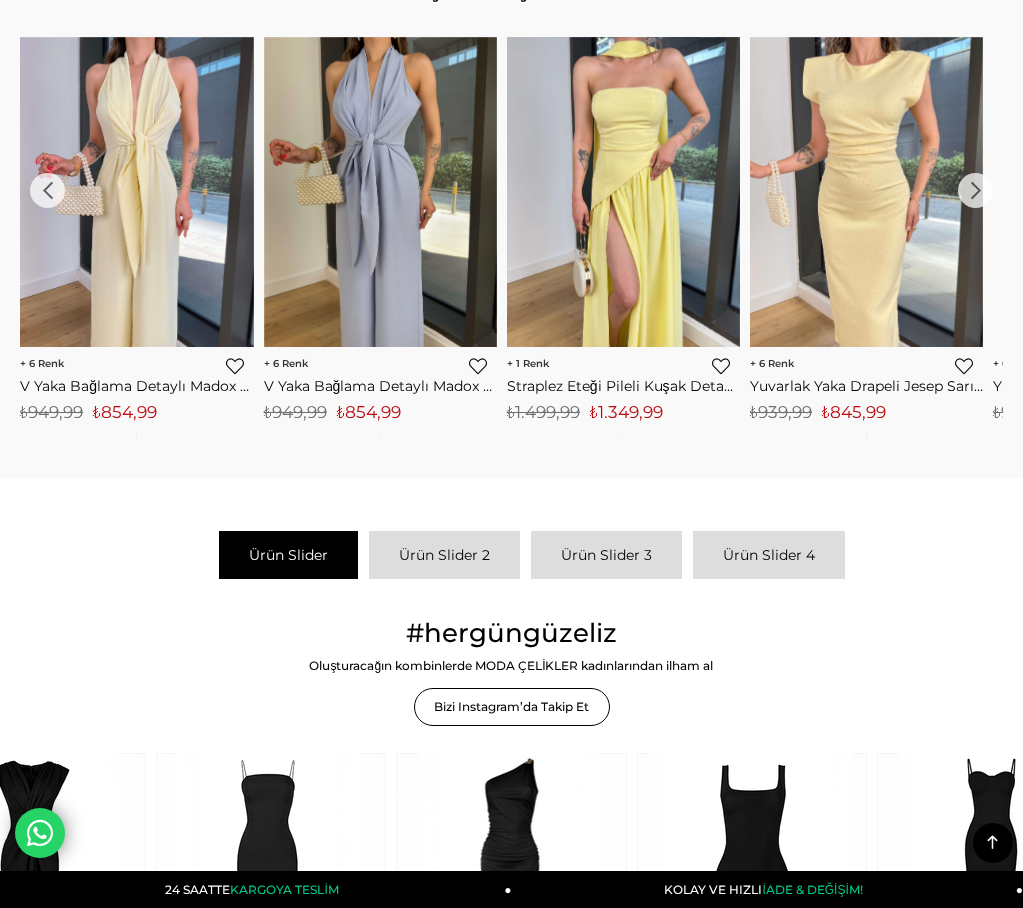 click at bounding box center [624, 192] 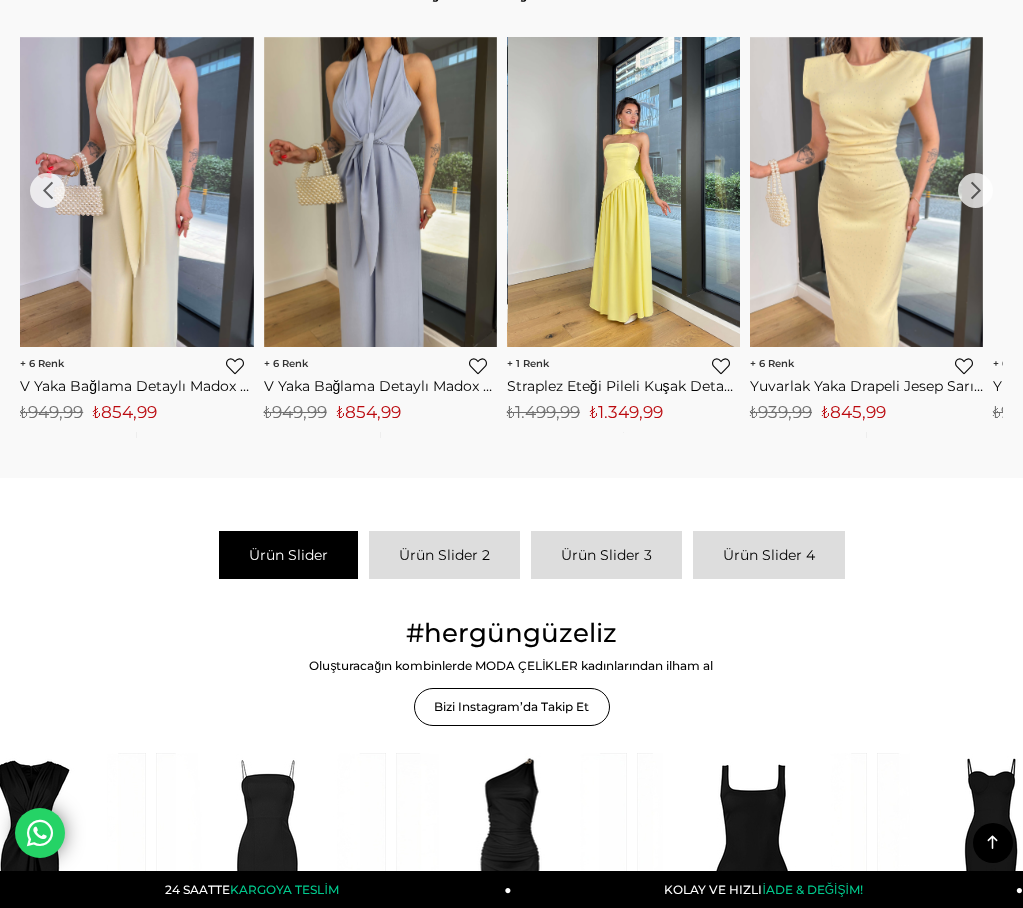 click at bounding box center [624, 192] 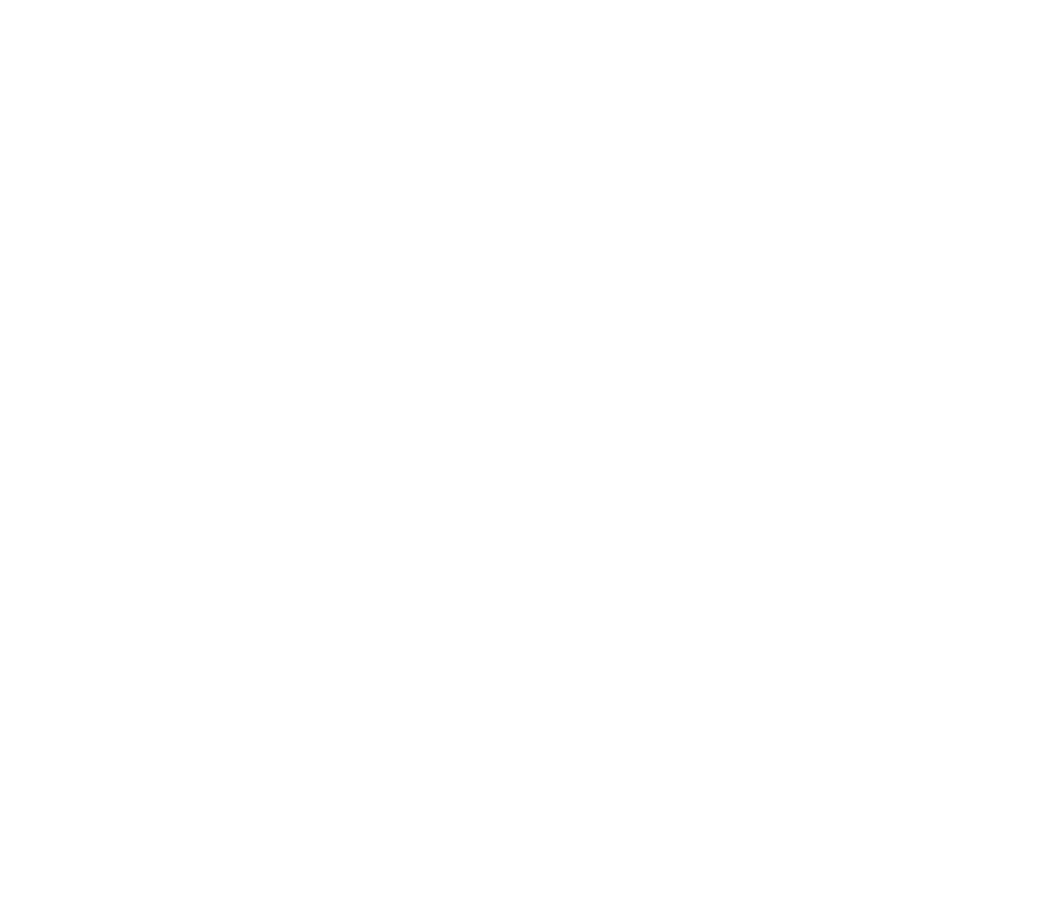 scroll, scrollTop: 0, scrollLeft: 0, axis: both 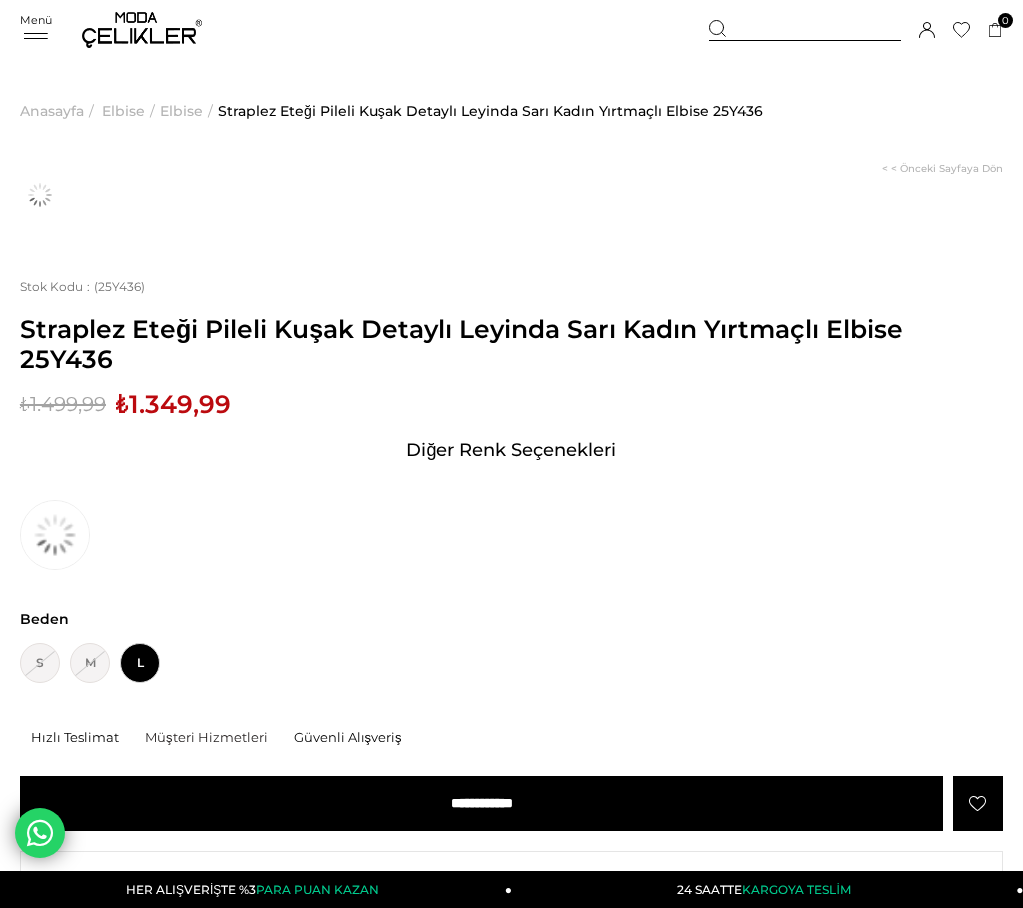 click 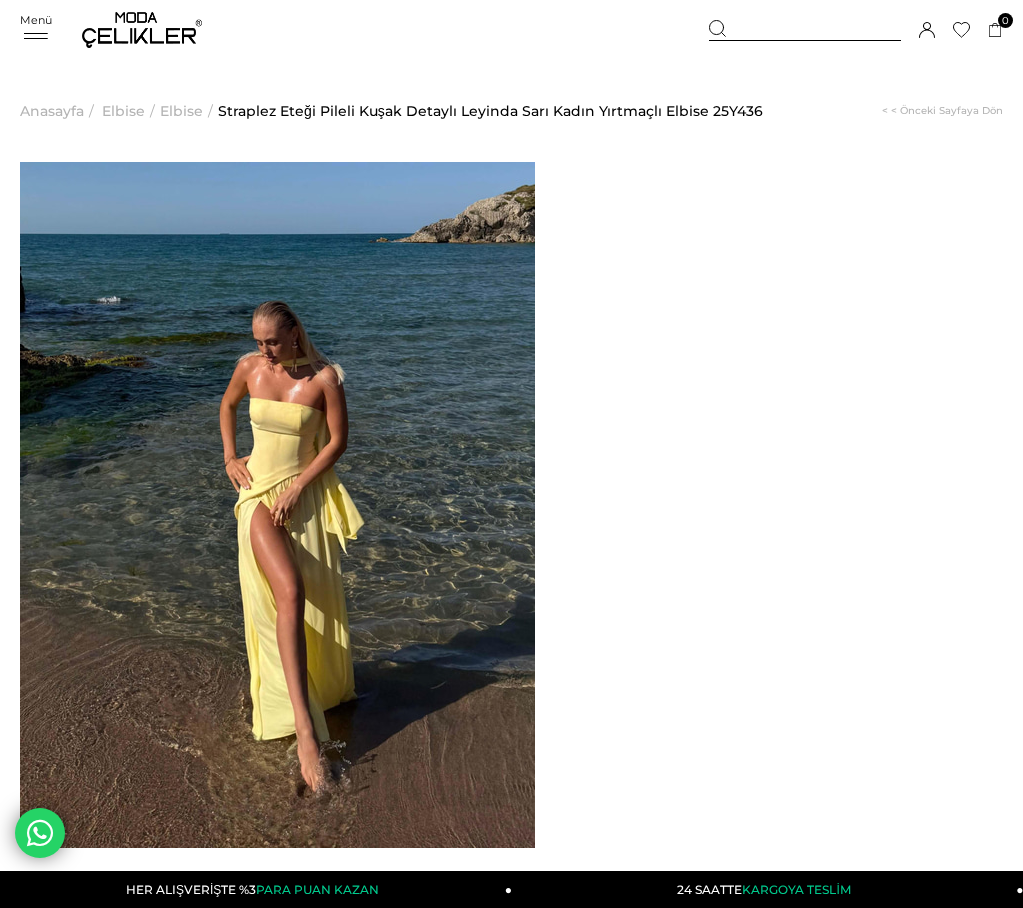click on "**********" at bounding box center [481, 1430] 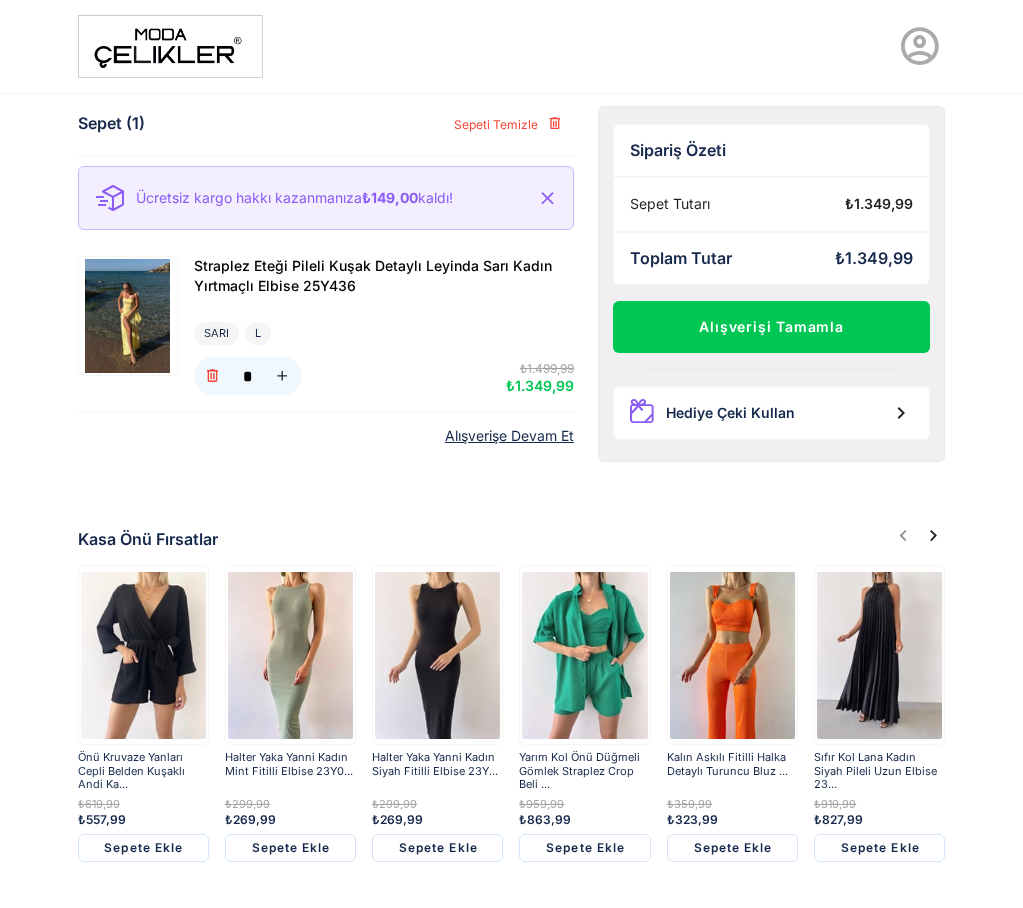 scroll, scrollTop: 0, scrollLeft: 0, axis: both 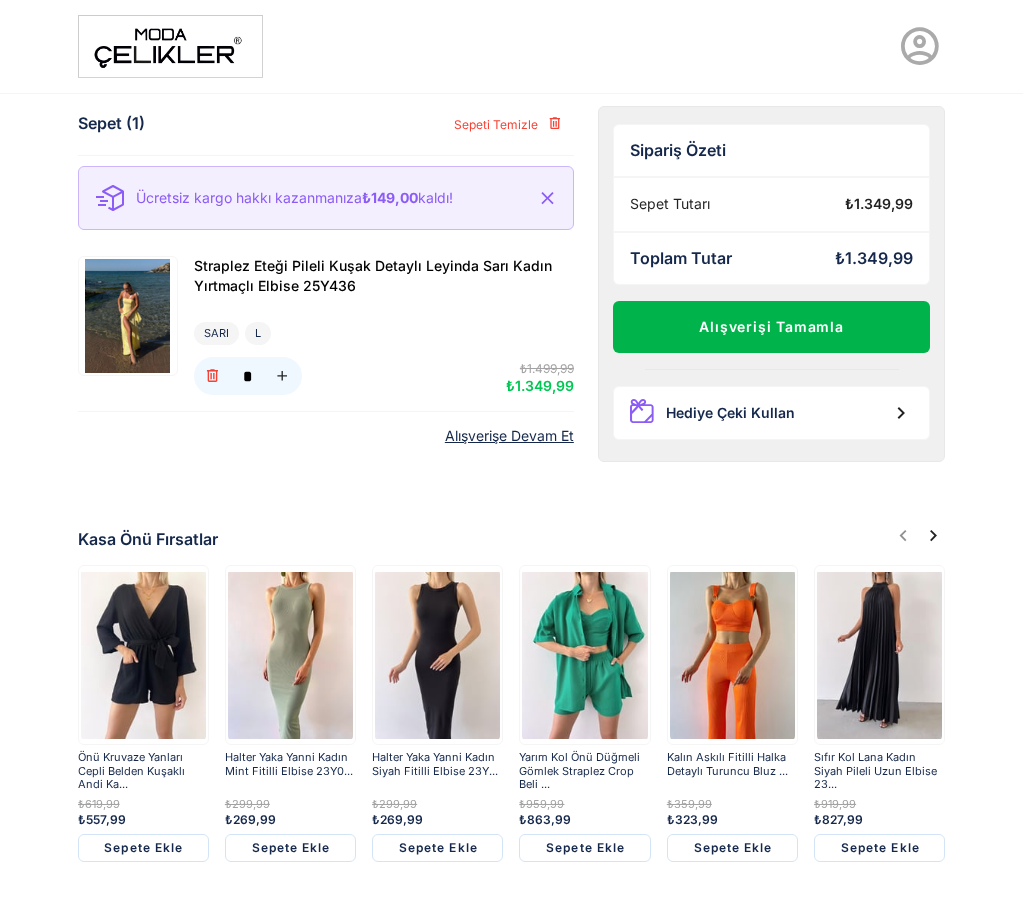 click on "Alışverişi Tamamla" at bounding box center (772, 327) 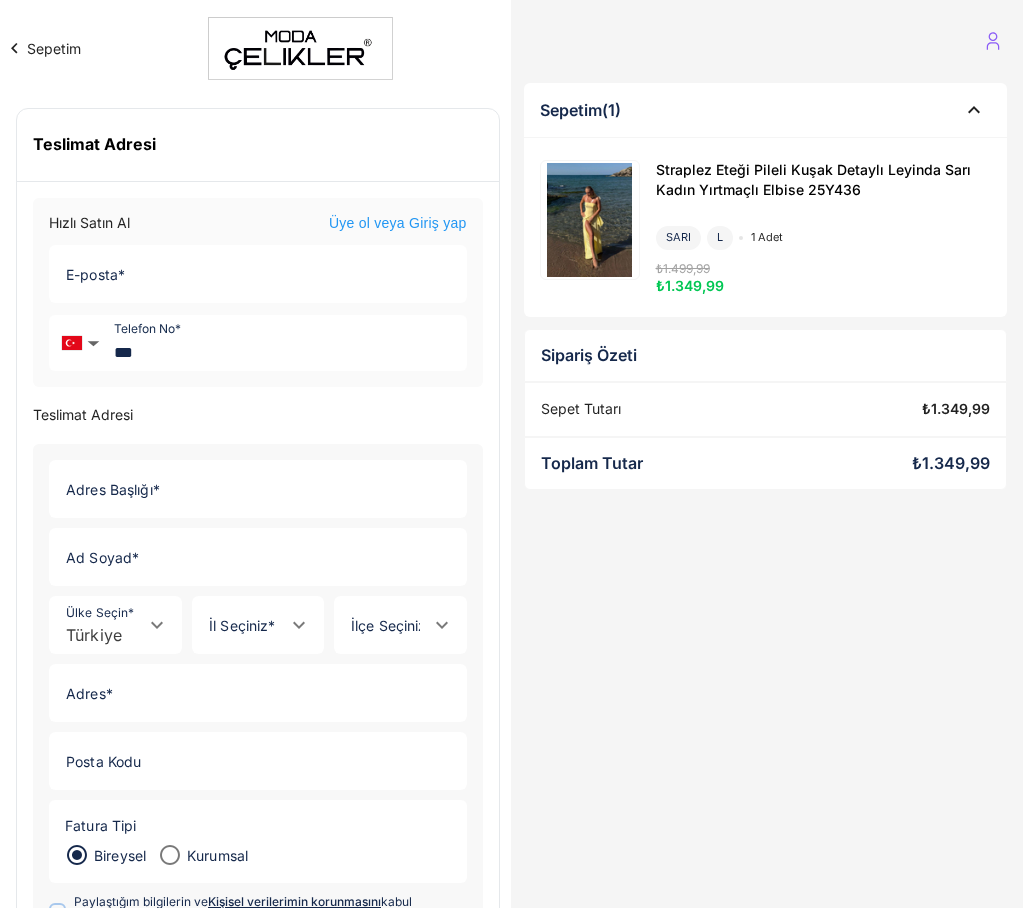 scroll, scrollTop: 0, scrollLeft: 0, axis: both 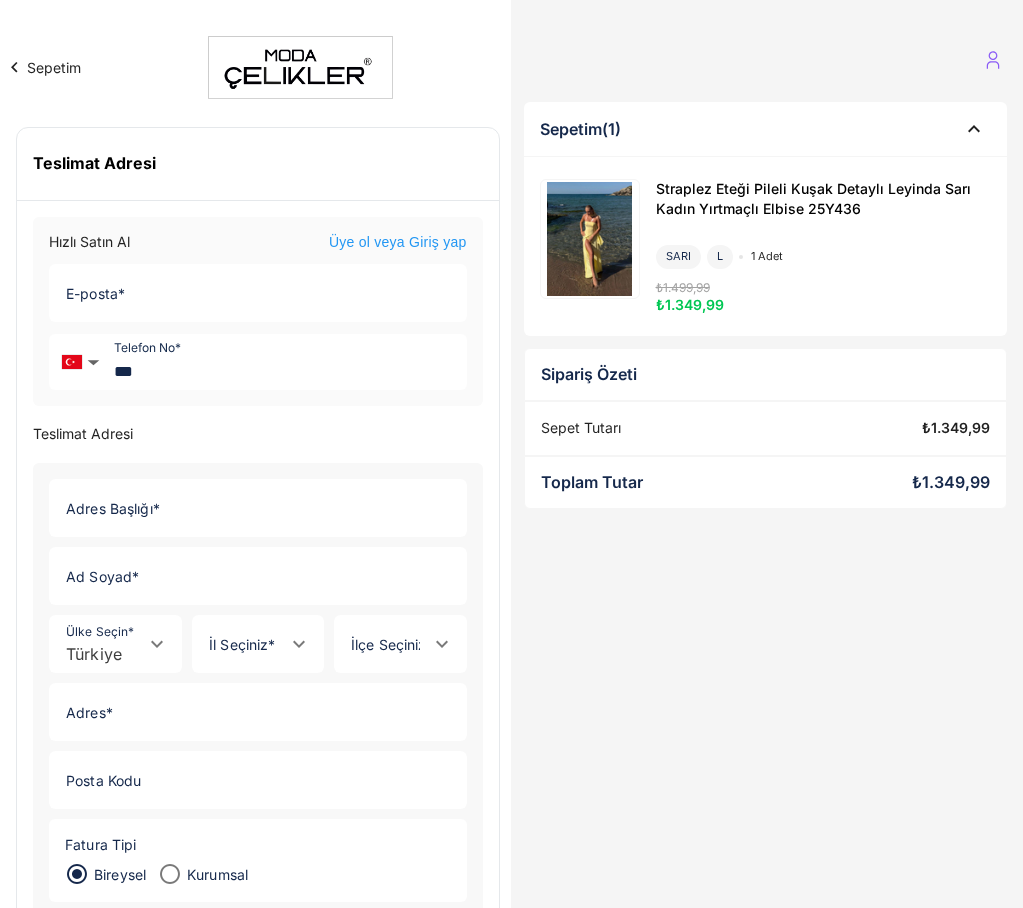 click on "E-posta *" 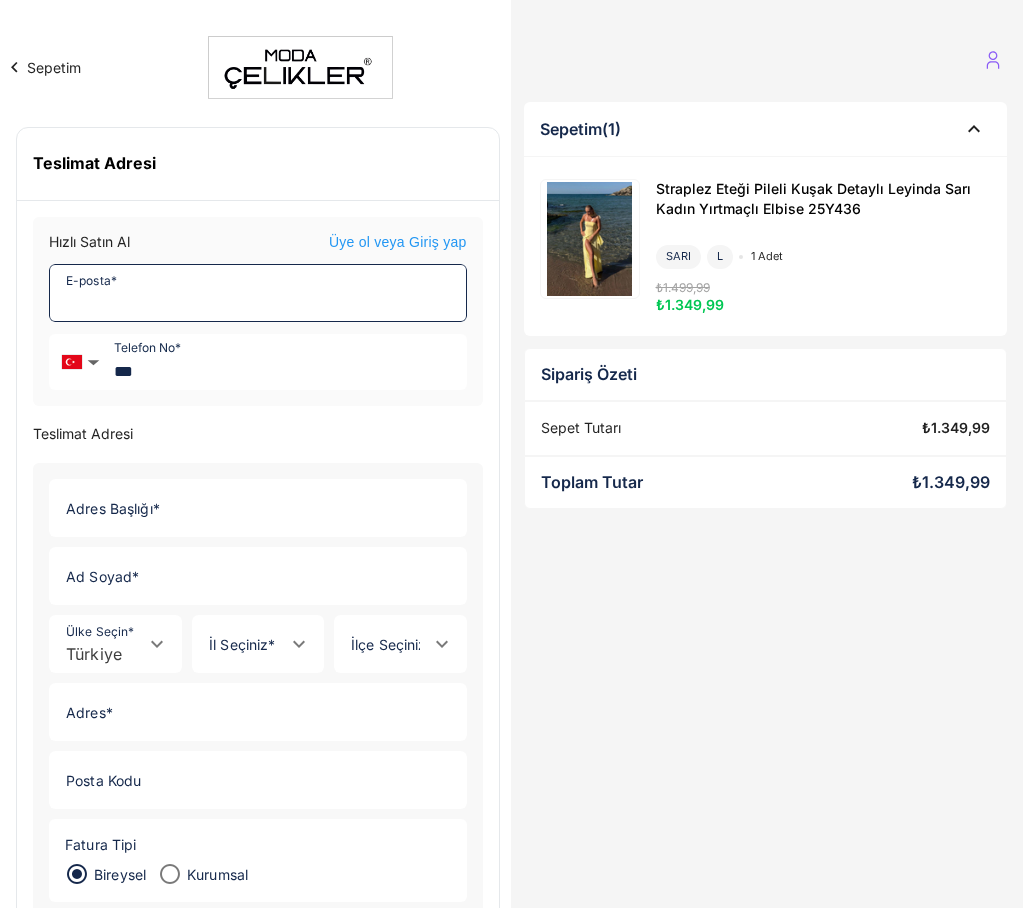 type on "**********" 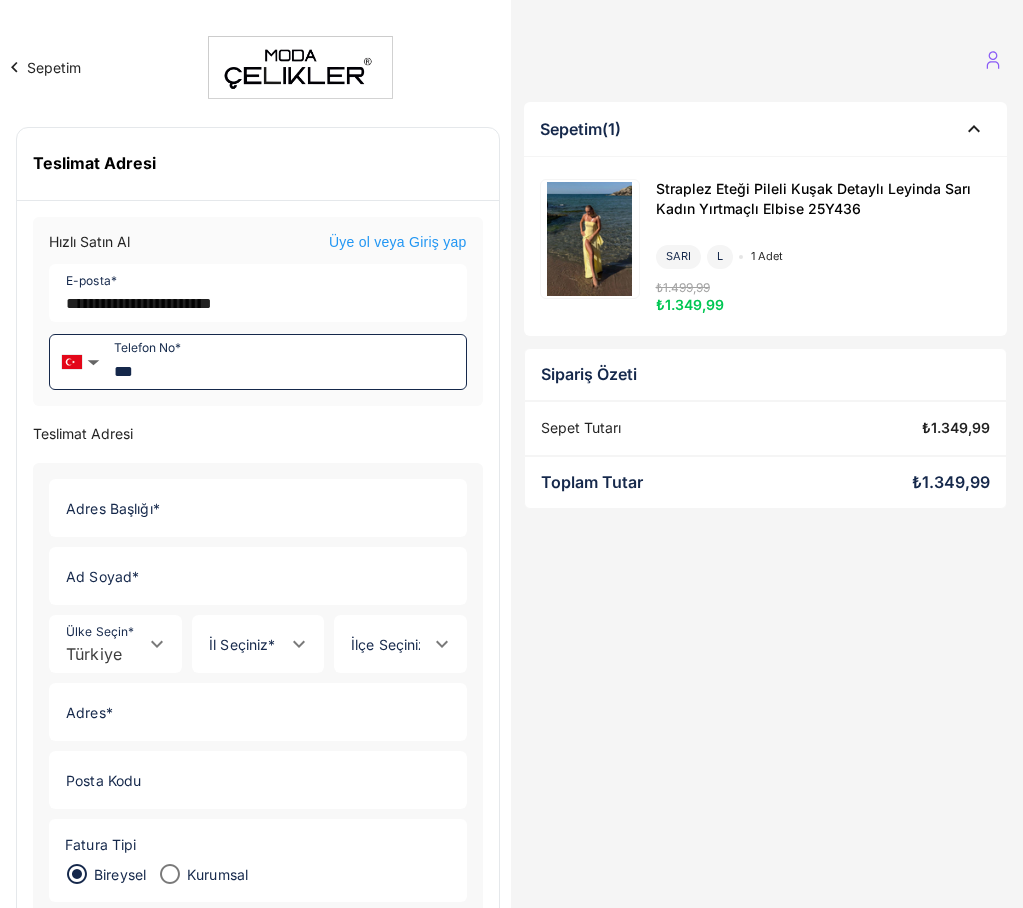click on "***" at bounding box center (286, 362) 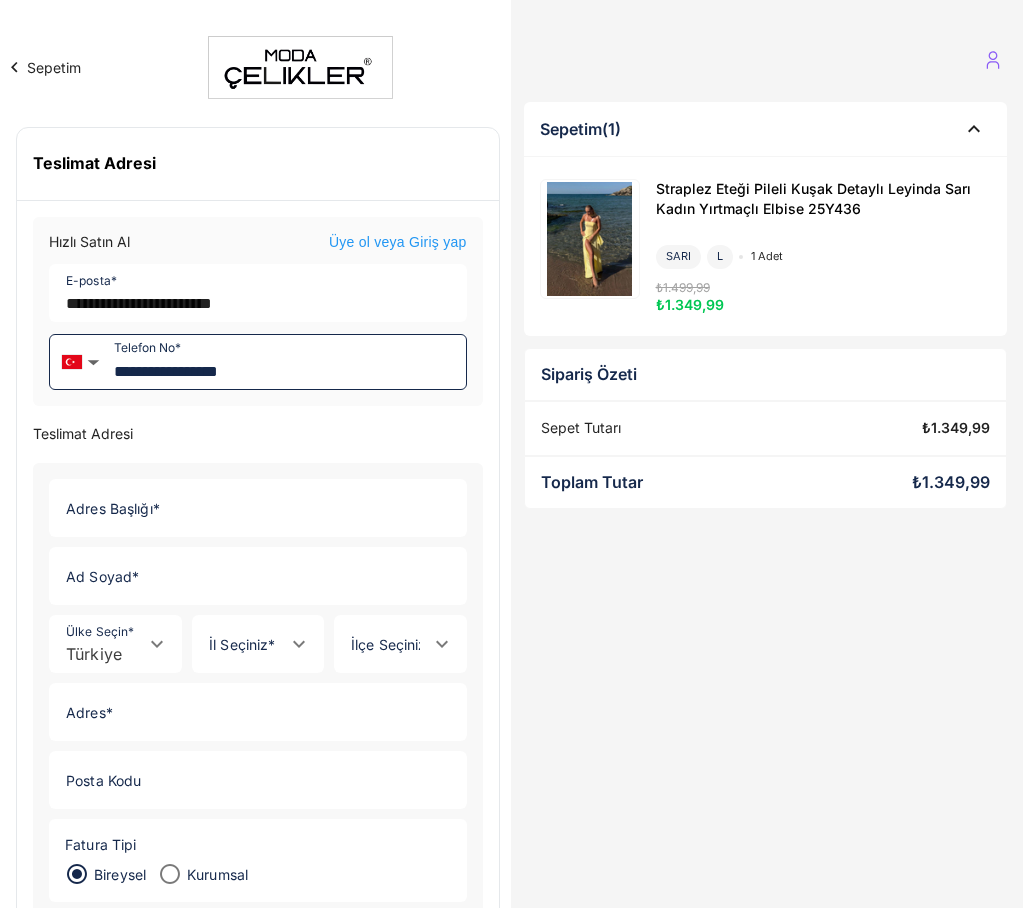 type on "**********" 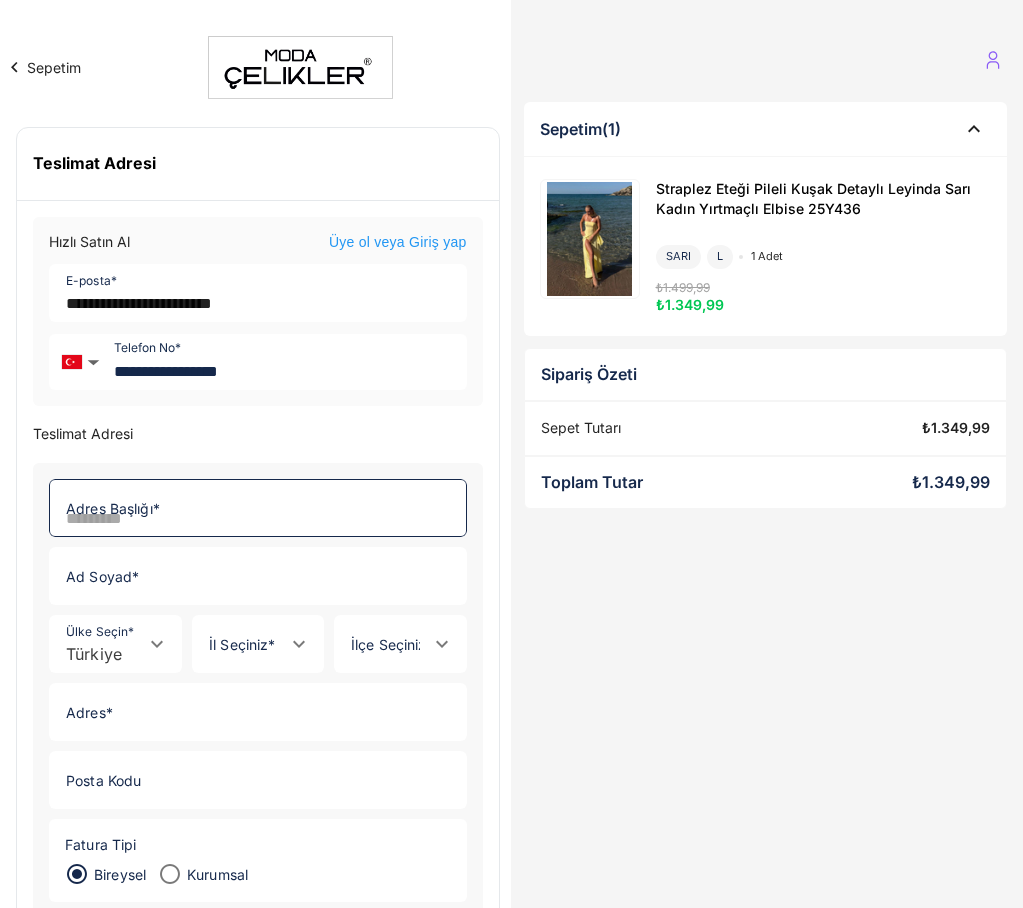 click on "Adres Başlığı *" 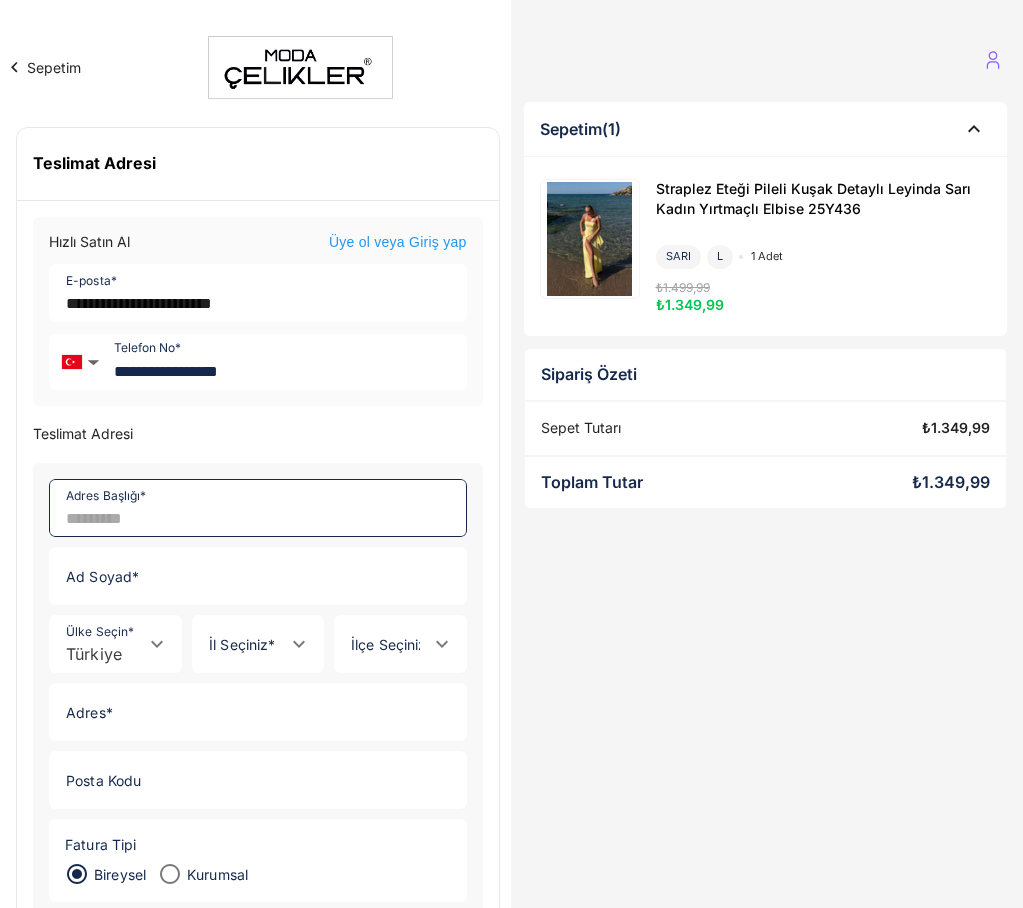 click on "Adres Başlığı *" 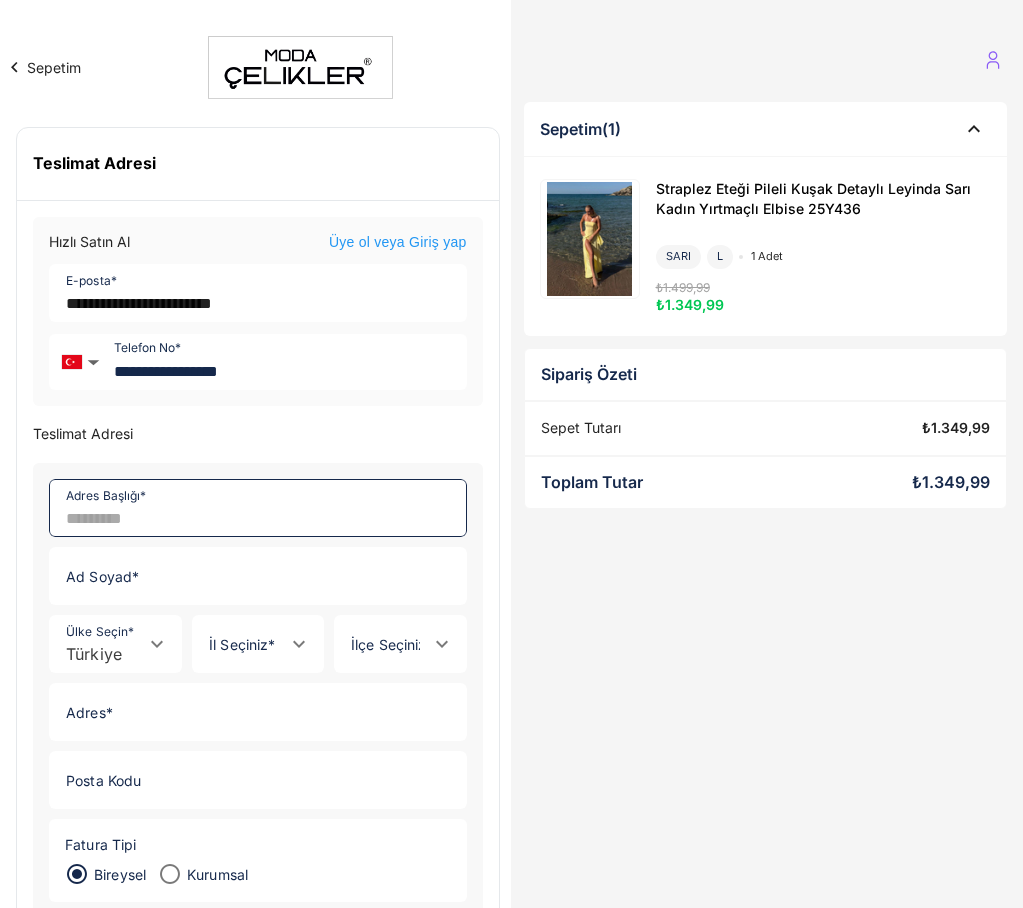 click on "Ad Soyad *" 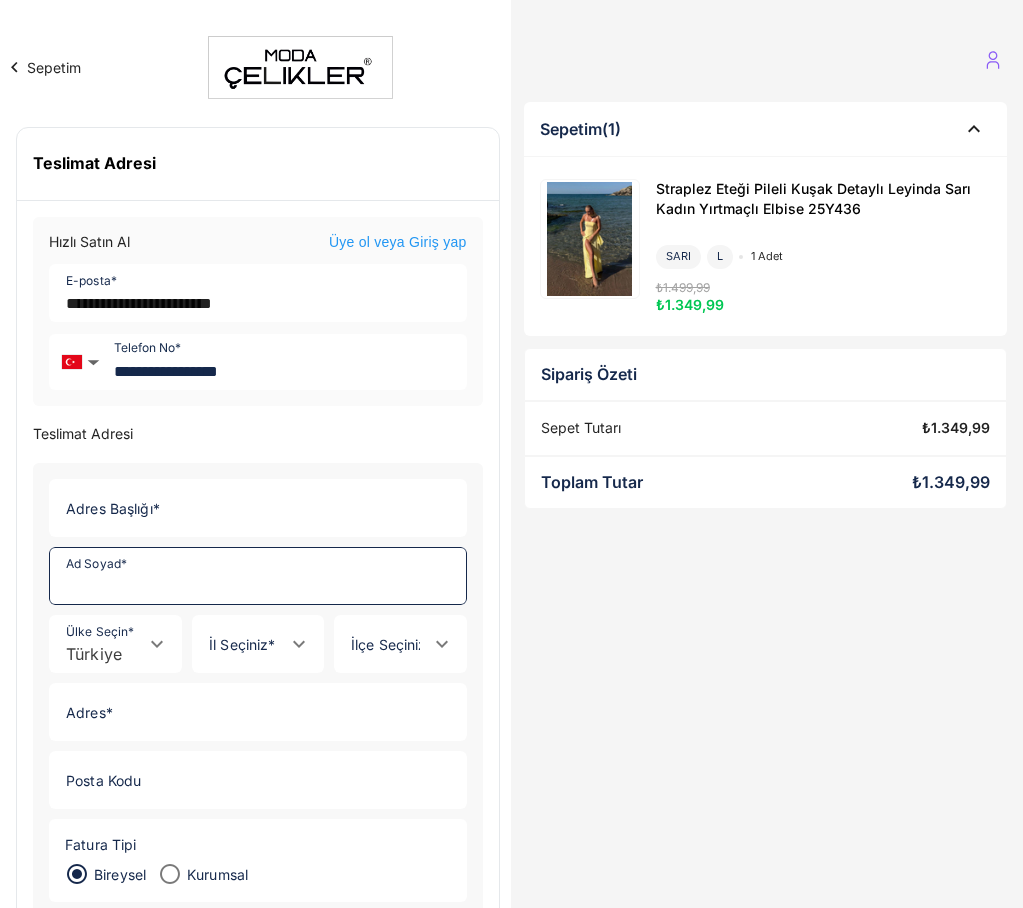 type on "**********" 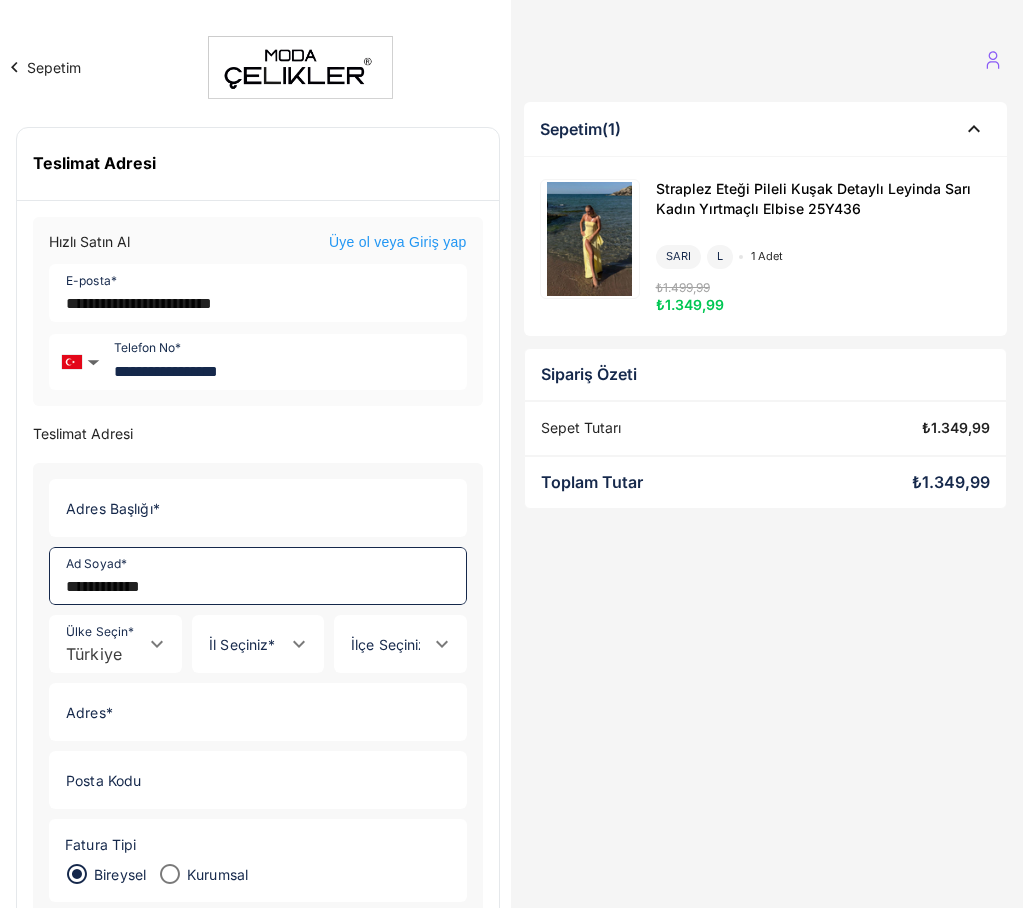 type on "******" 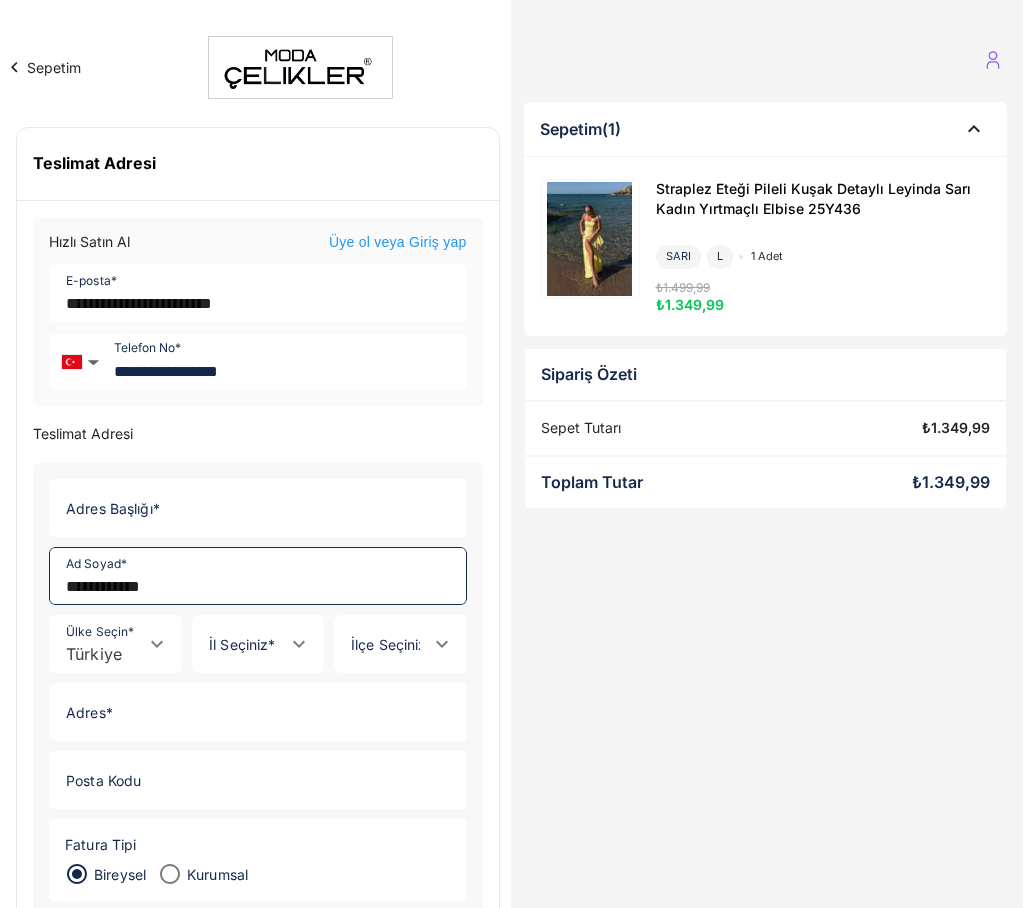 type 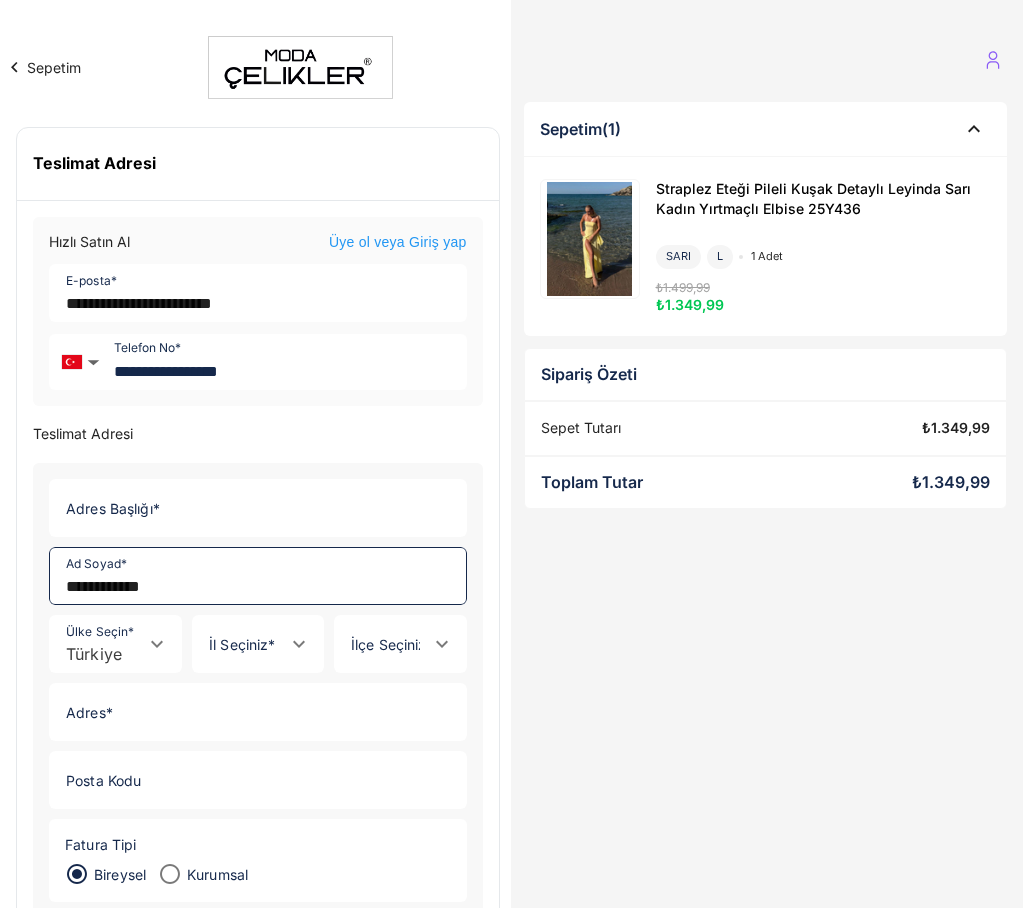 type 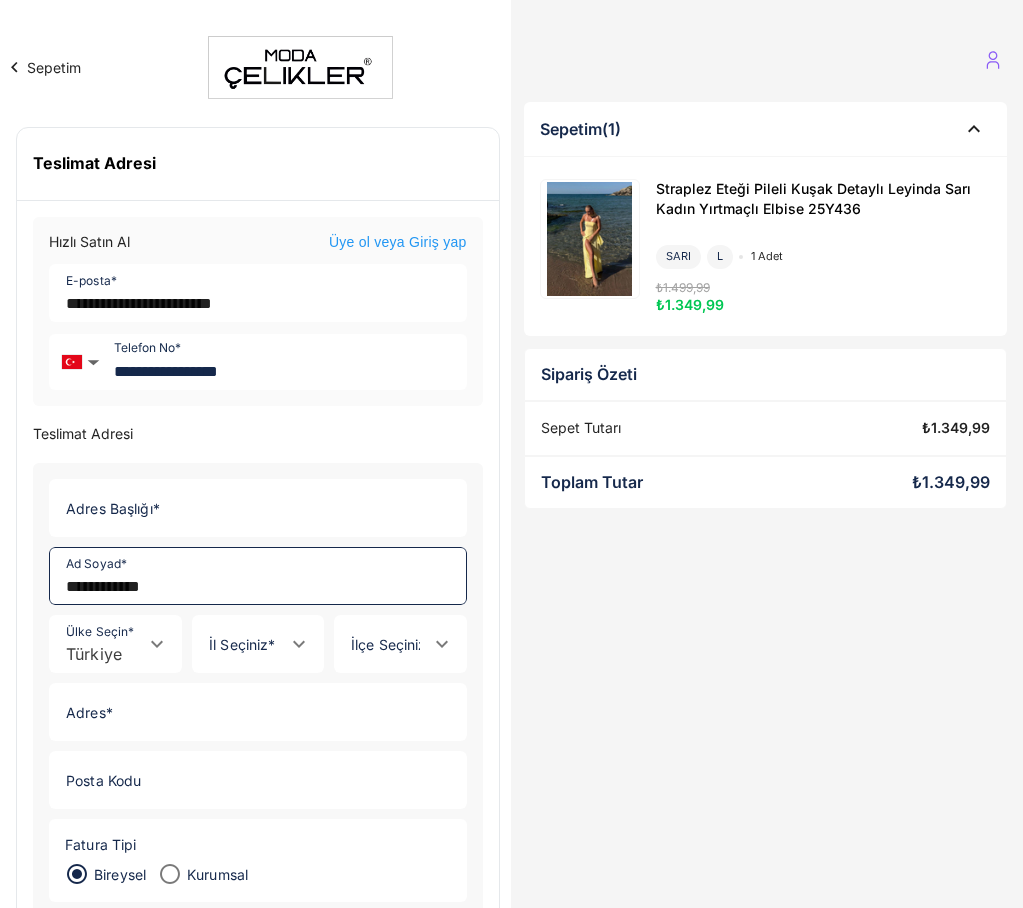 type 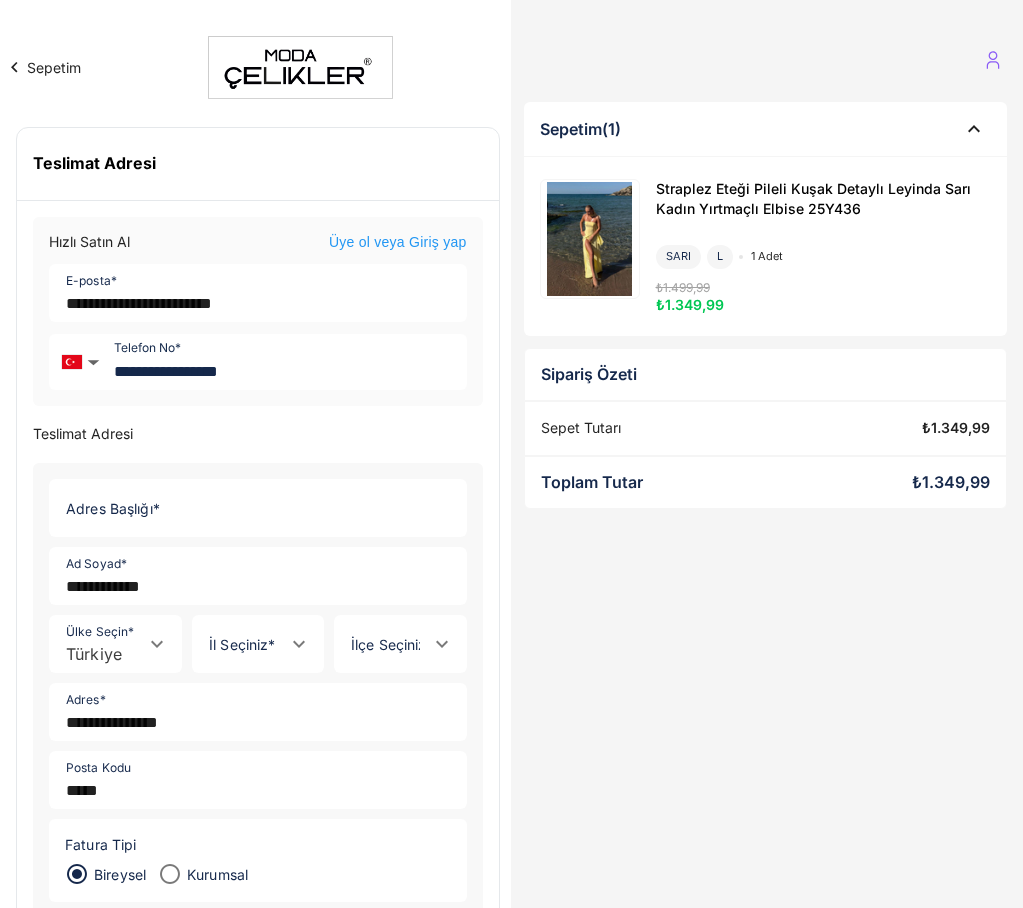 click on "[ADDRESS_TITLE] [ADDRESS_TITLE] [ADDRESS_TITLE] [REQUIRED_FIELD]" at bounding box center [766, 621] 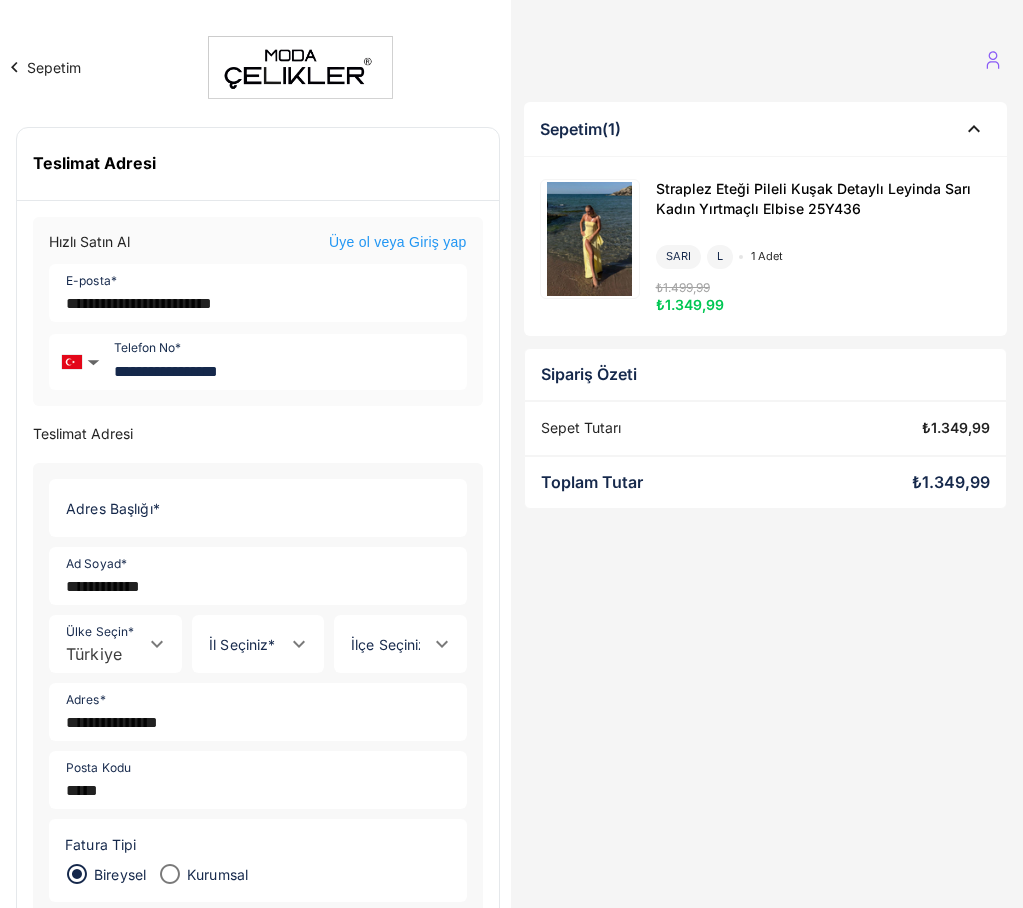 click 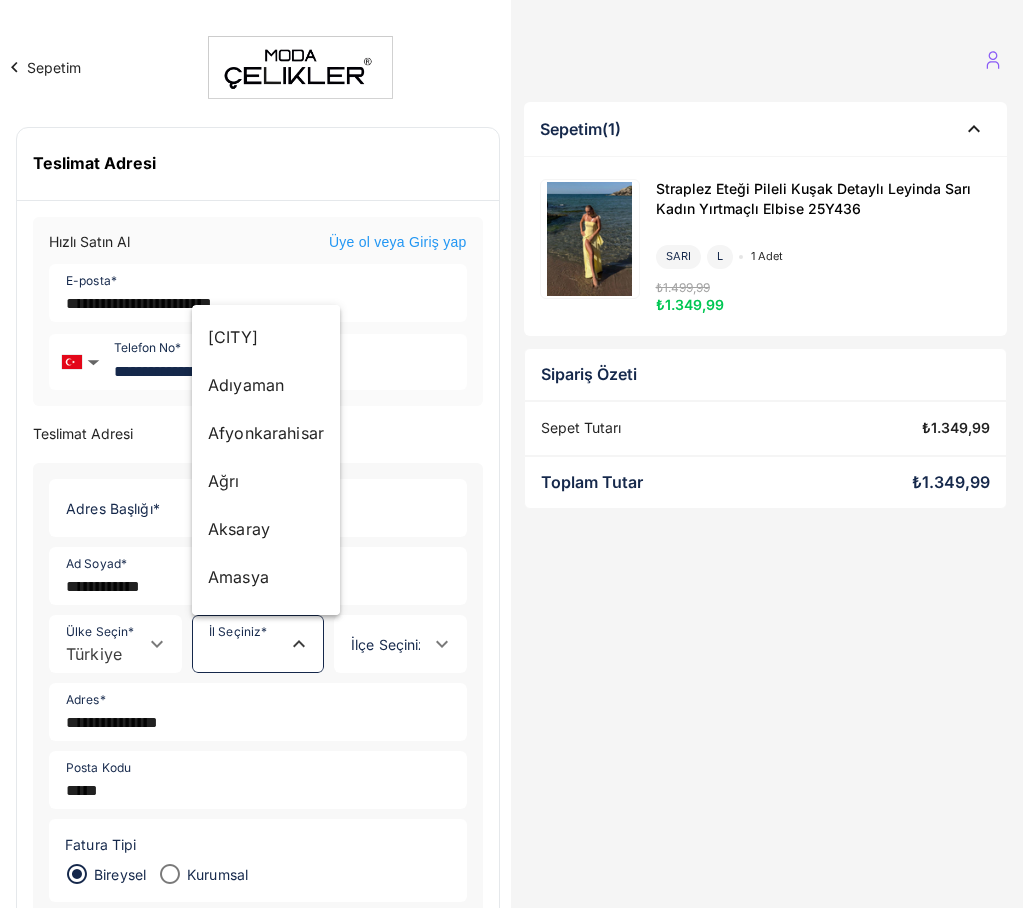 type on "*****" 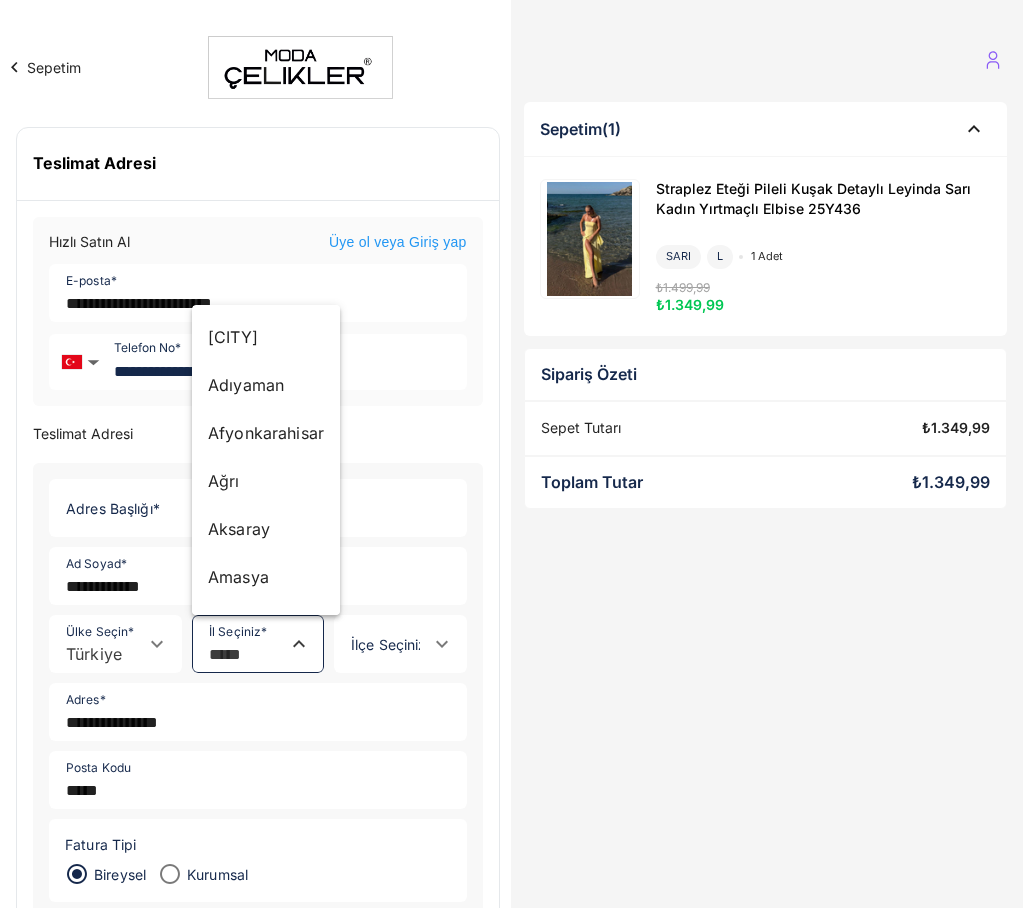 type on "********" 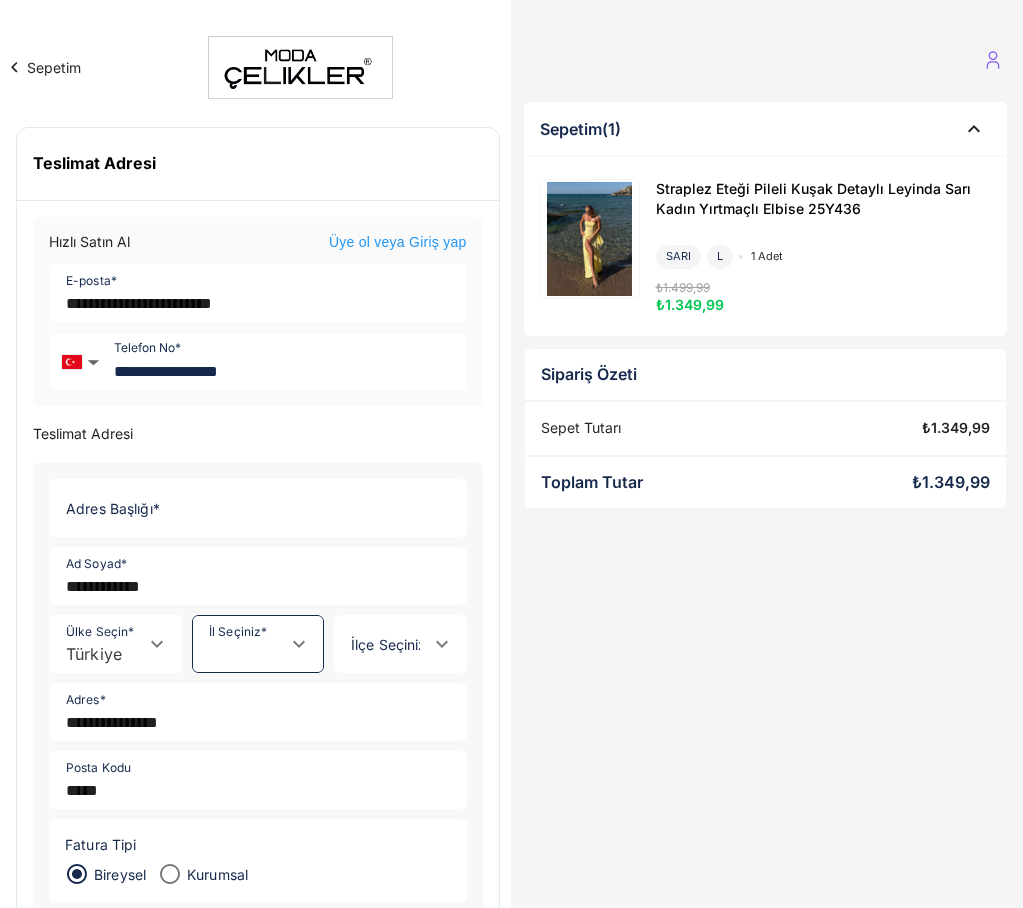 click 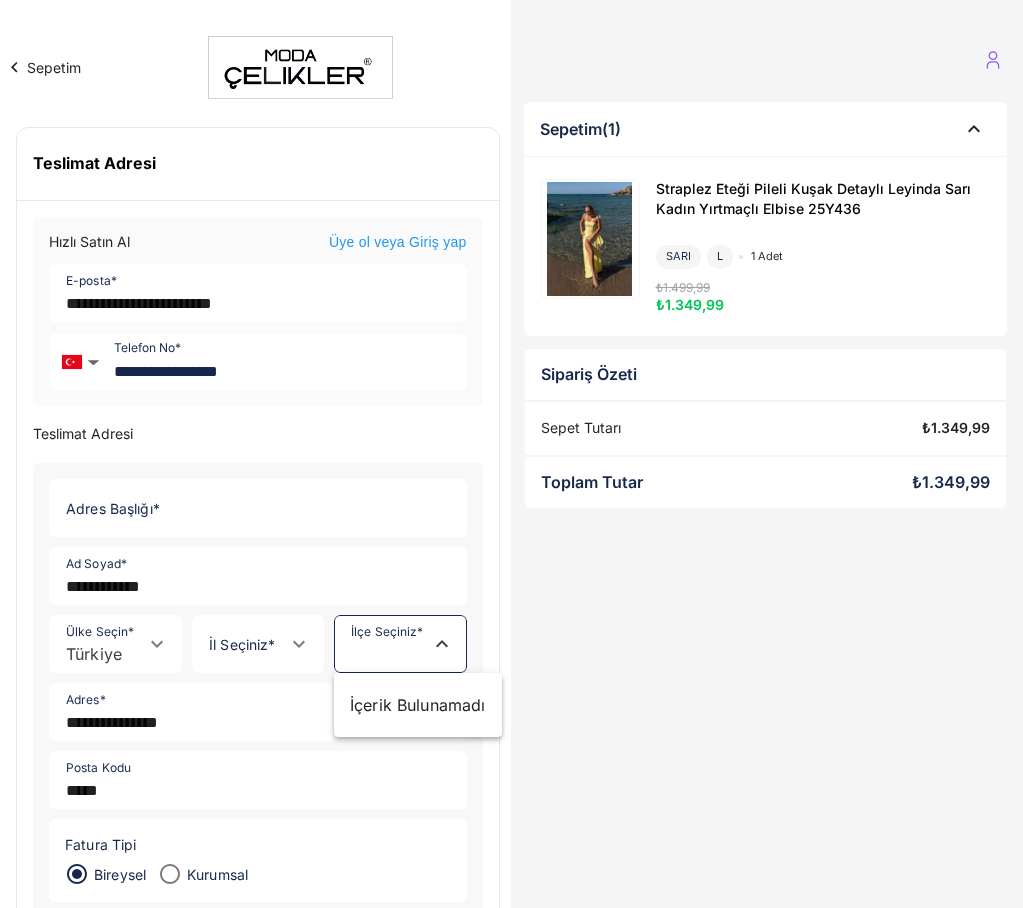 click on "İçerik Bulunamadı" at bounding box center (418, 705) 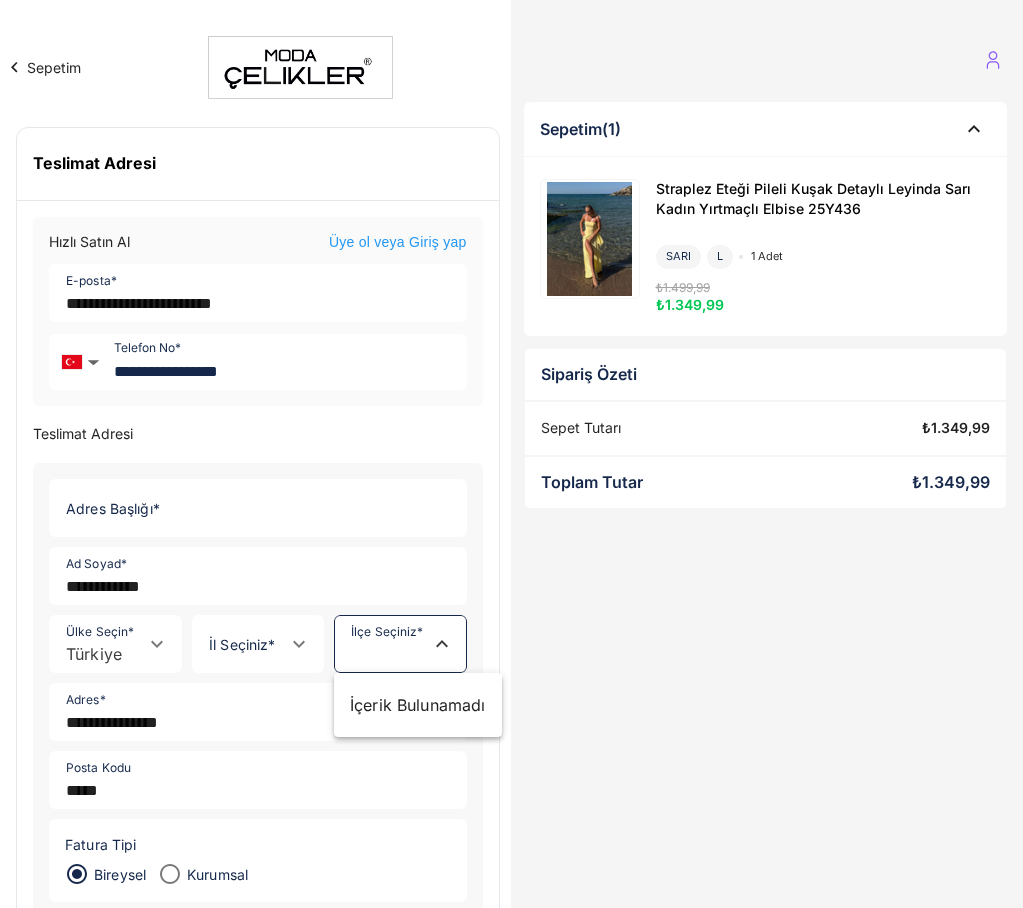 type on "********" 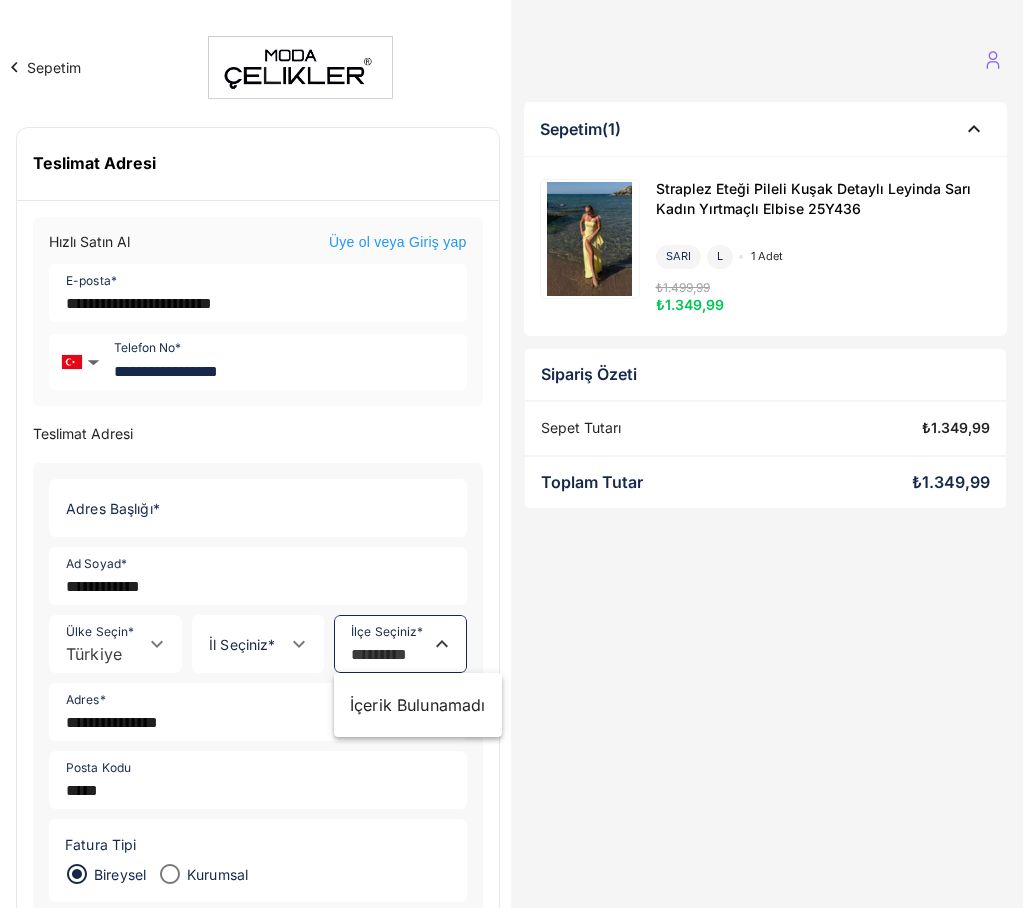type on "******" 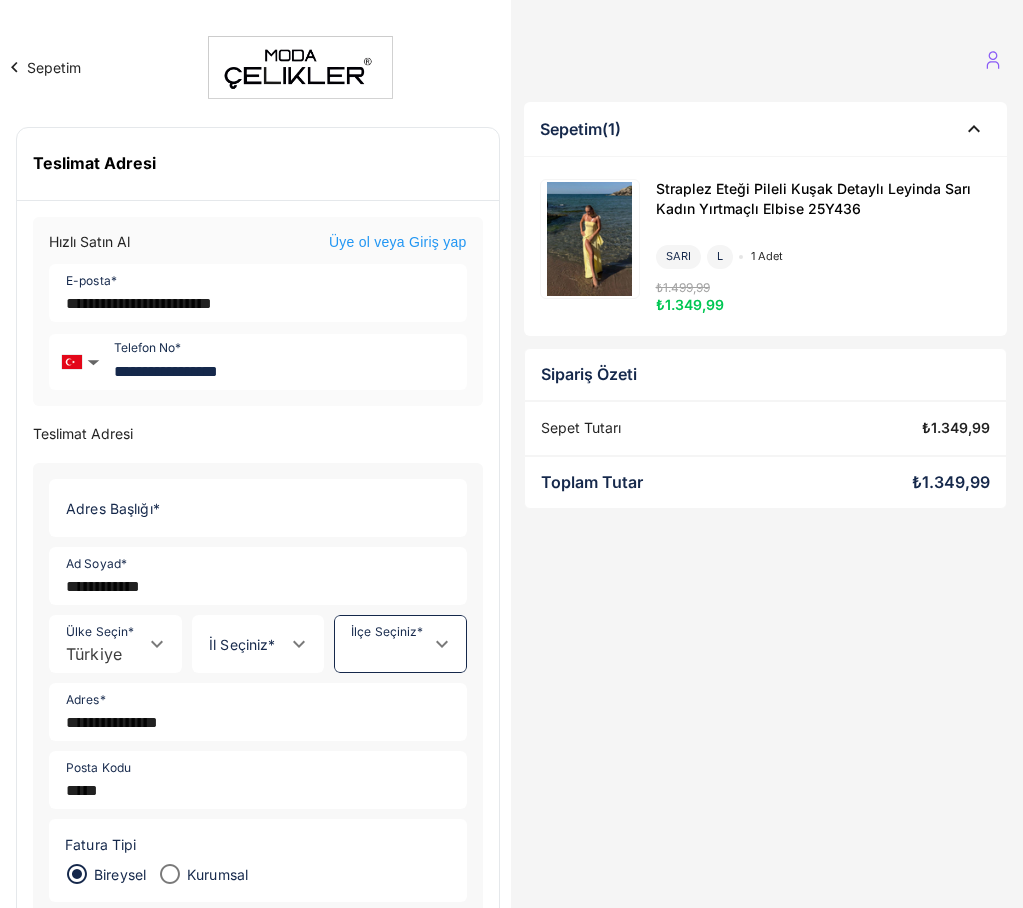 type on "********" 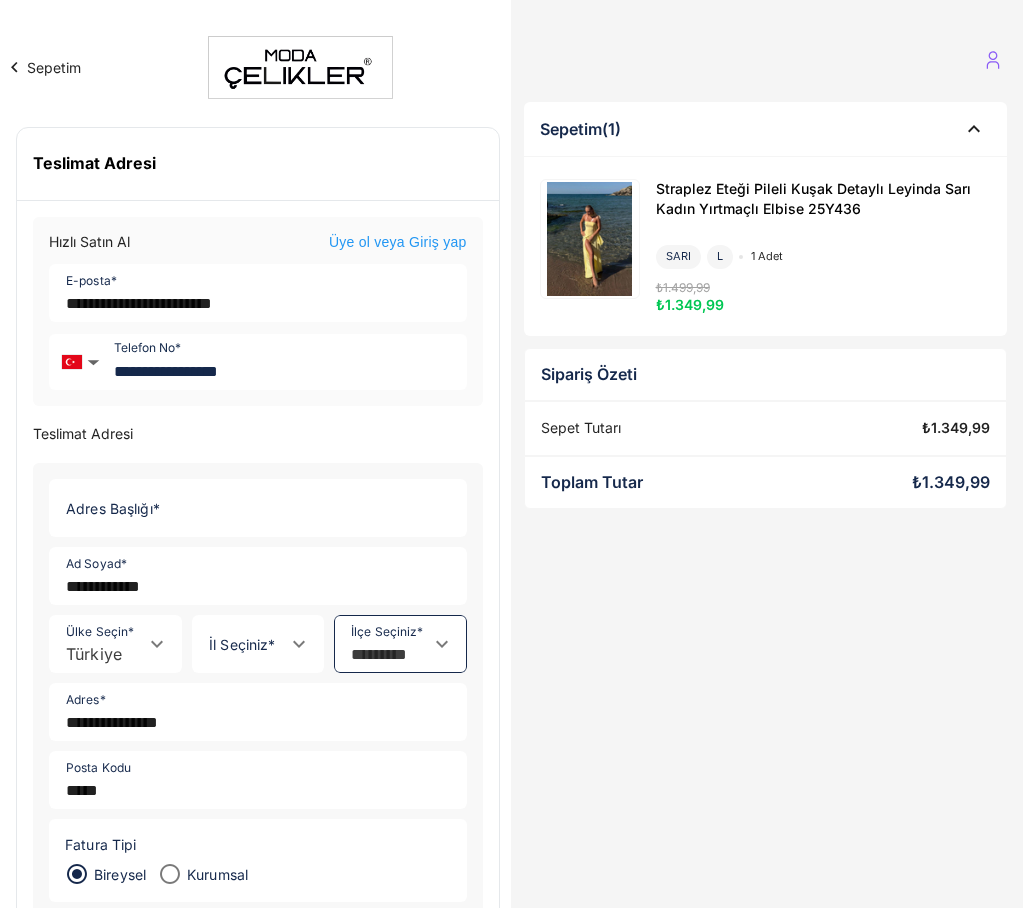 type on "******" 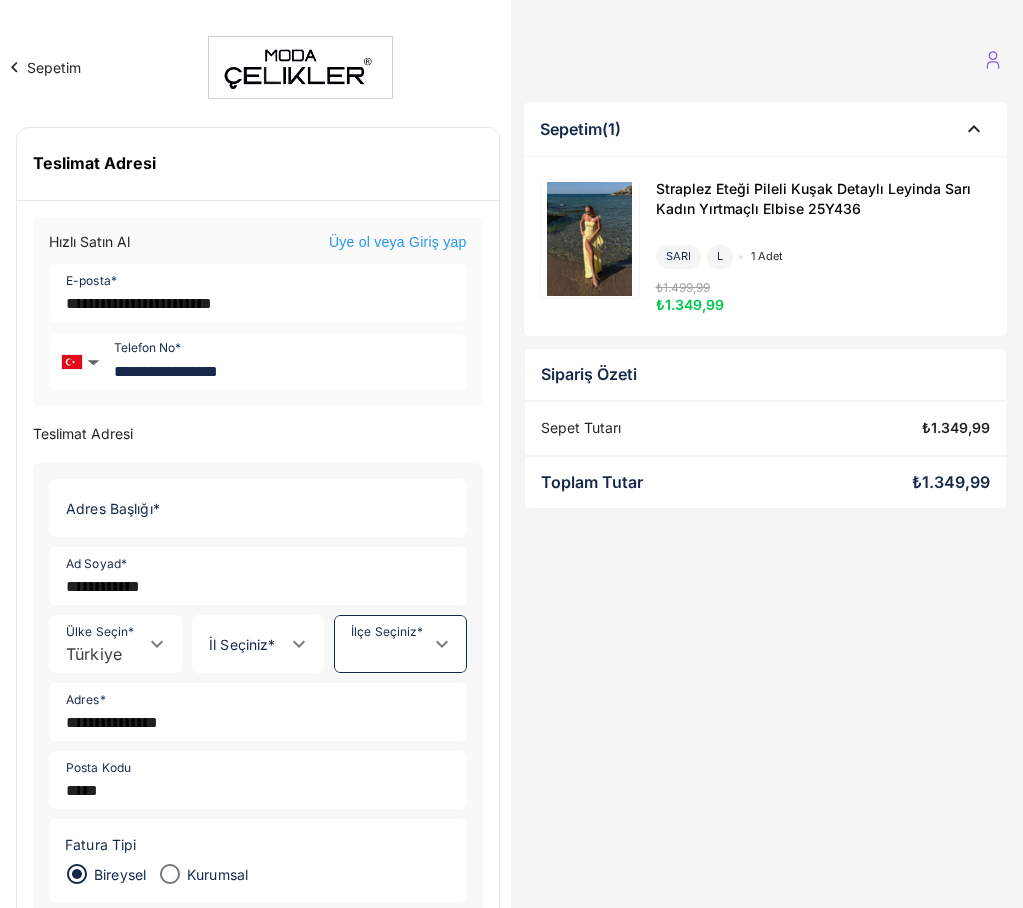 click on "[ADDRESS_TITLE] [ADDRESS_TITLE] [ADDRESS_TITLE] [REQUIRED_FIELD]" at bounding box center (766, 621) 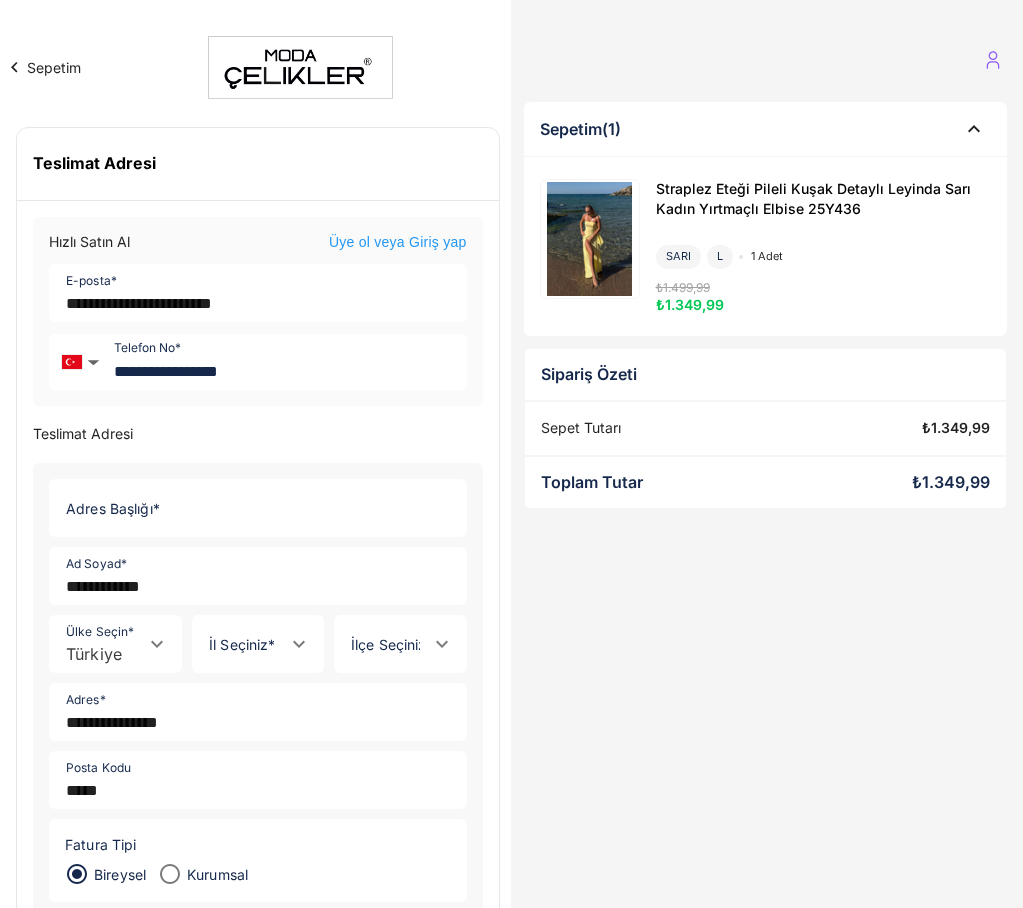 click 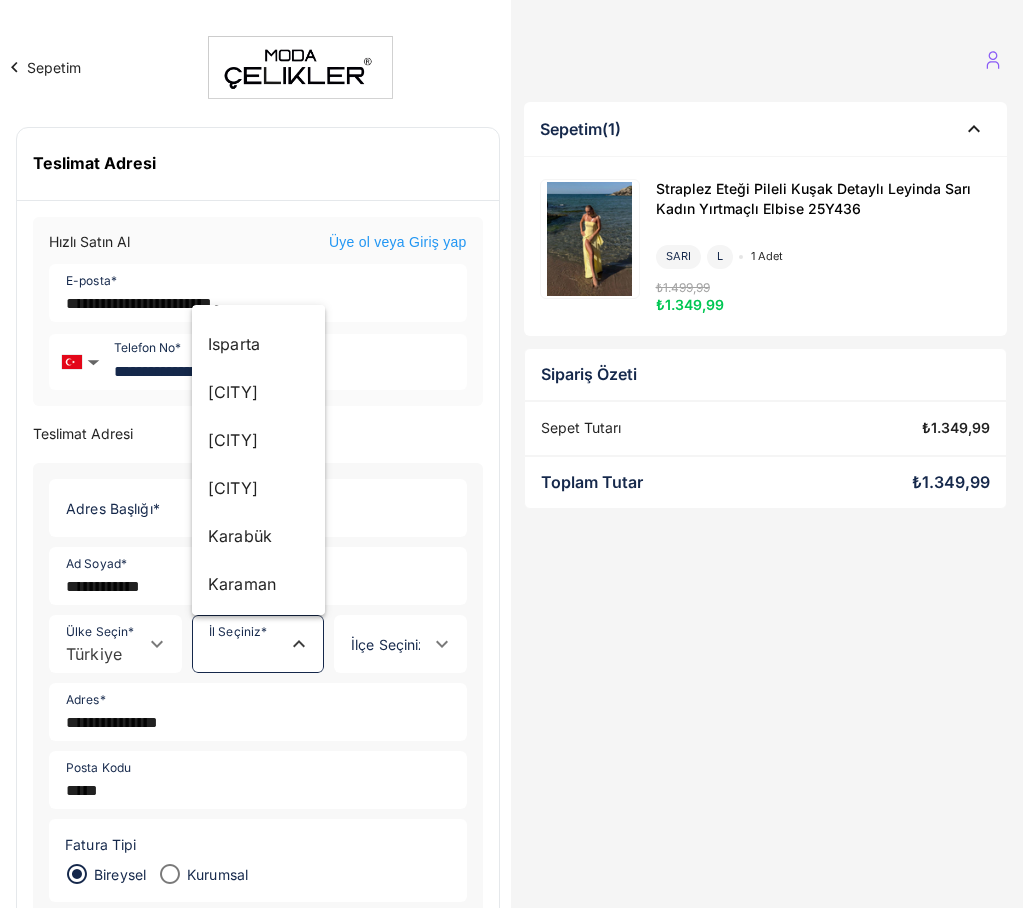 scroll, scrollTop: 1700, scrollLeft: 0, axis: vertical 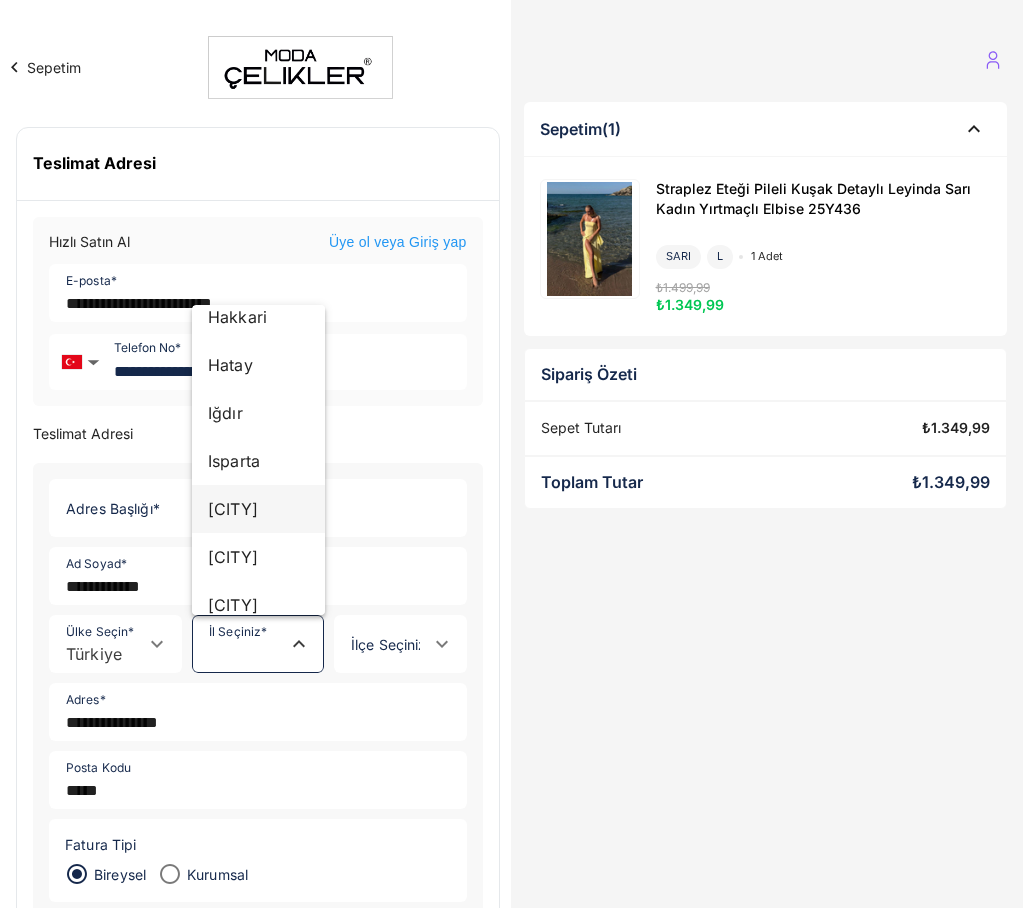 click on "[CITY]" at bounding box center [258, 509] 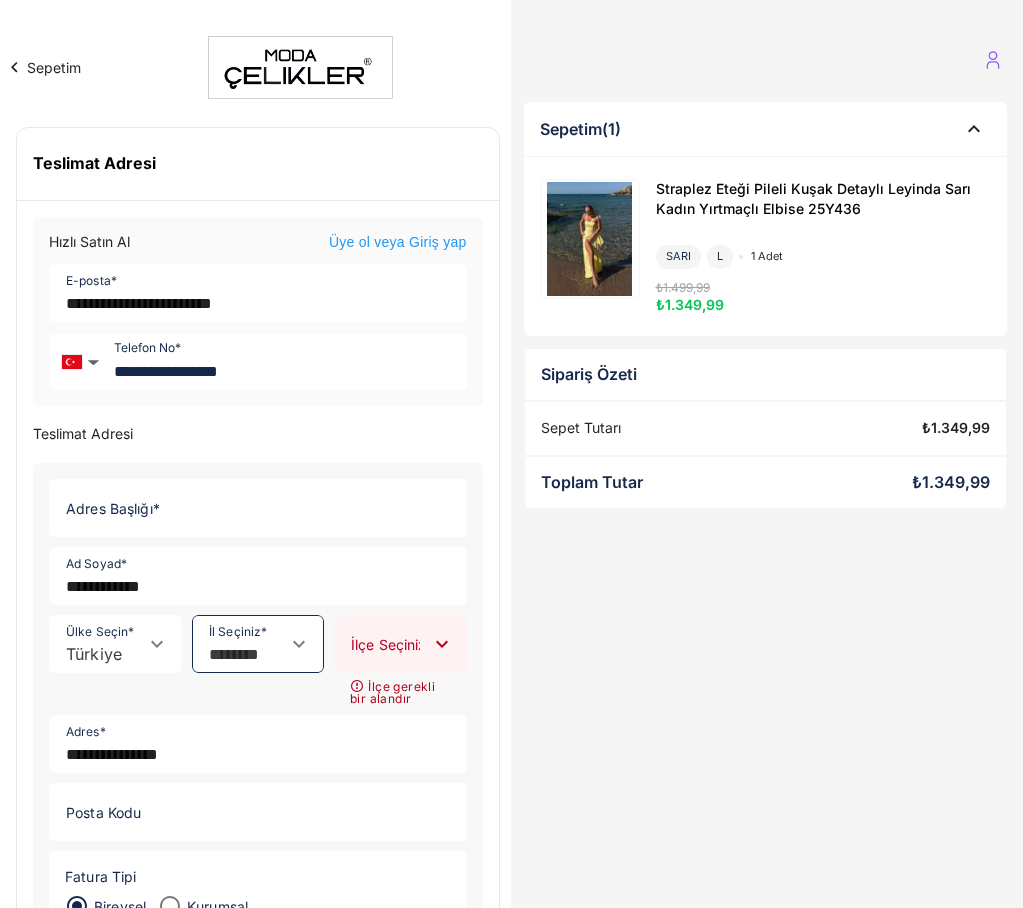 click 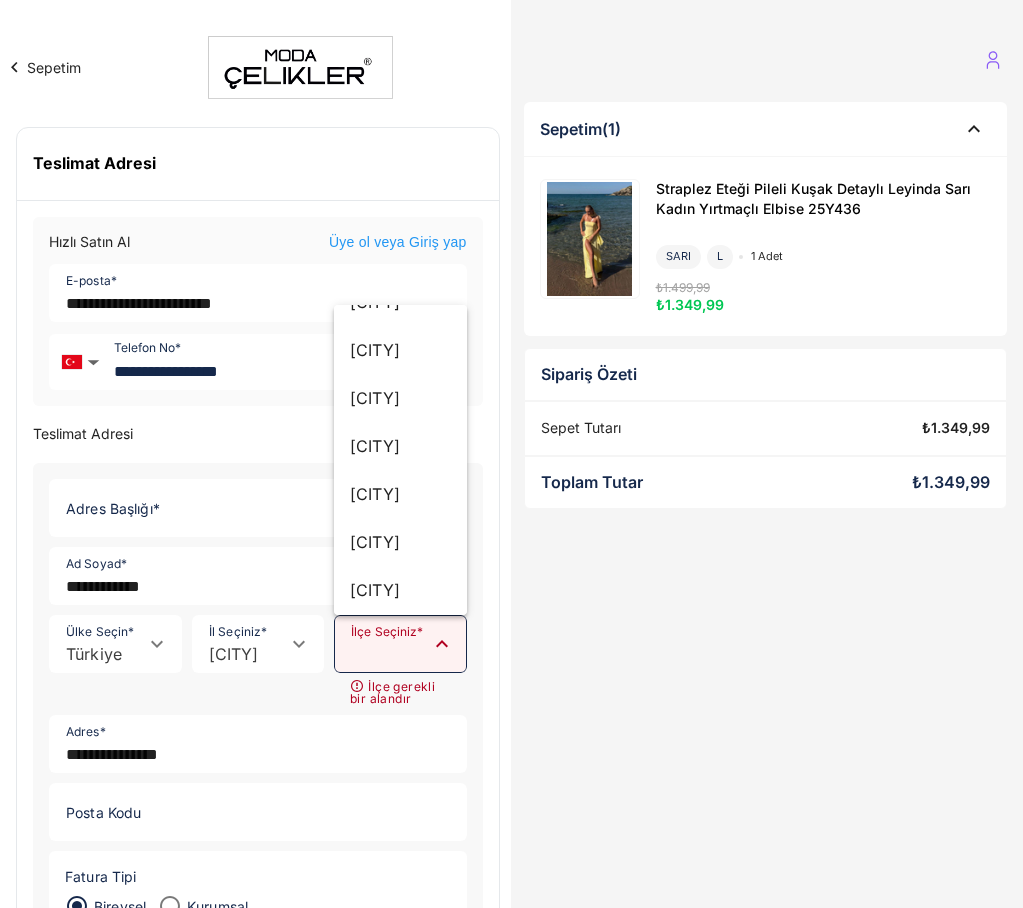 scroll, scrollTop: 1100, scrollLeft: 0, axis: vertical 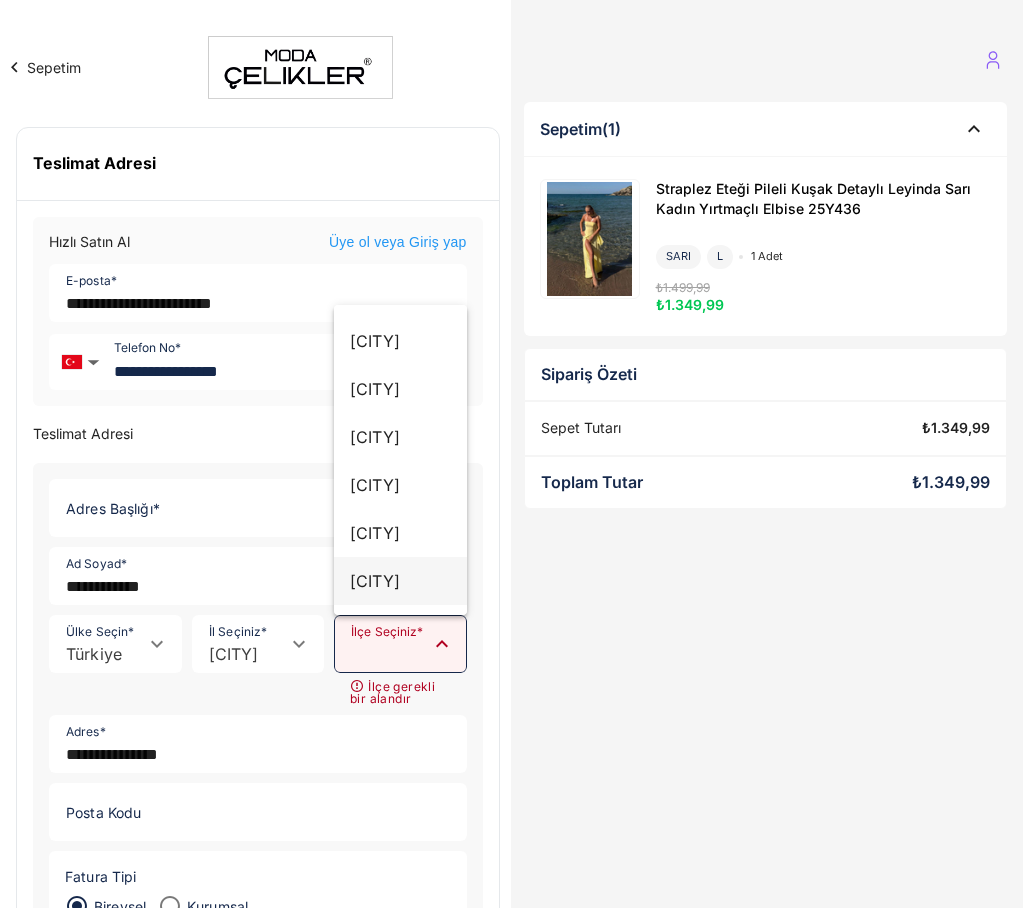 click on "[CITY]" at bounding box center (400, 581) 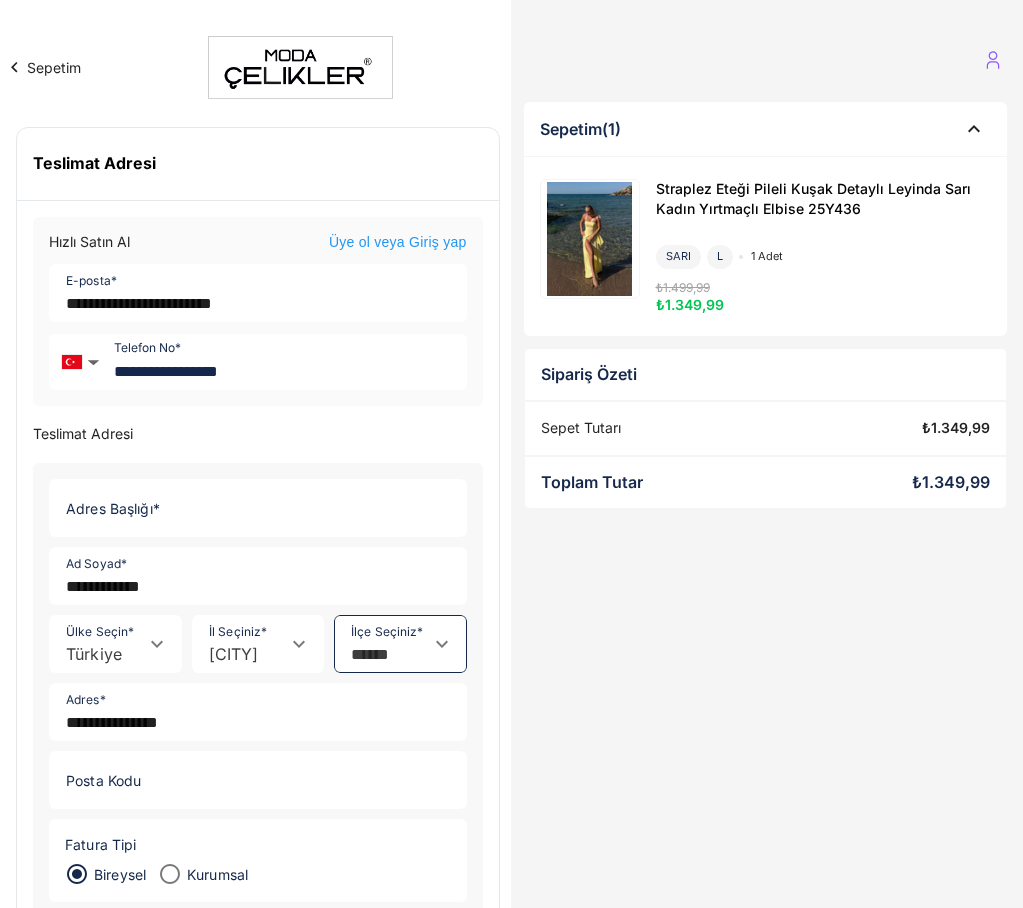 click on "[ADDRESS_TITLE] [ADDRESS_TITLE] [ADDRESS_TITLE] [REQUIRED_FIELD]" at bounding box center [766, 621] 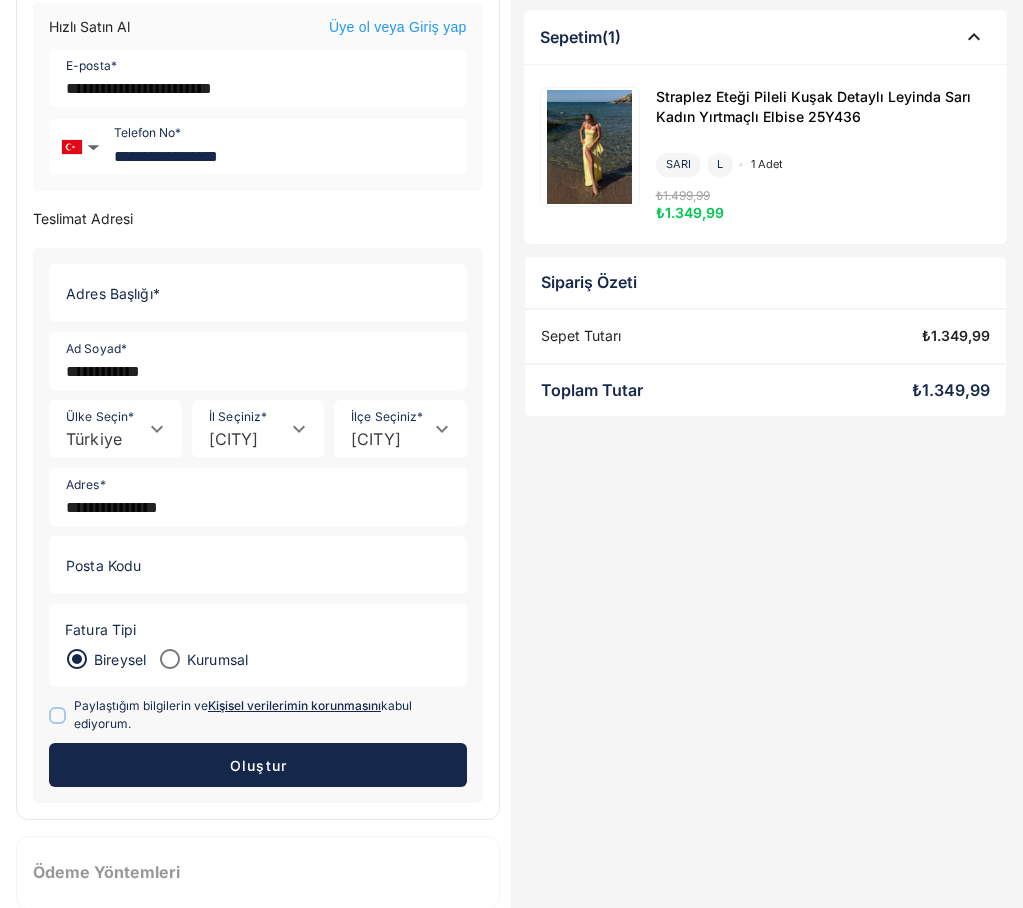 scroll, scrollTop: 248, scrollLeft: 0, axis: vertical 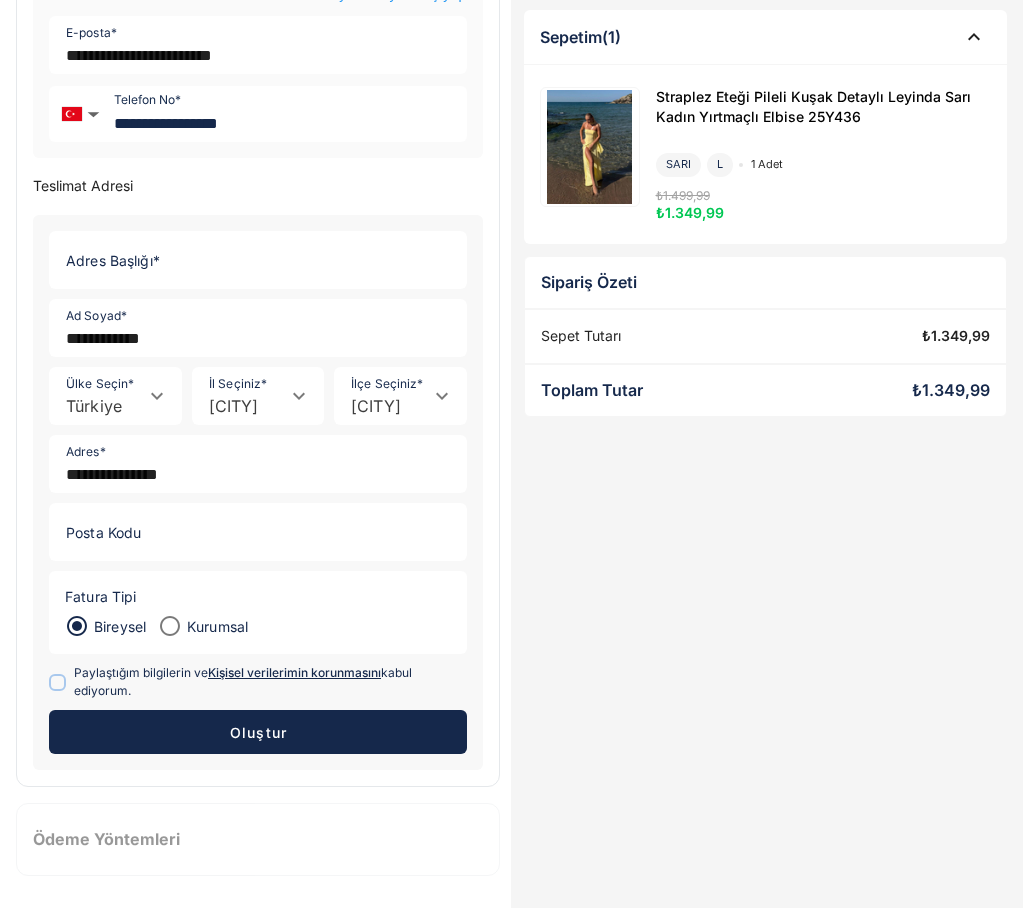 click on "Oluştur" 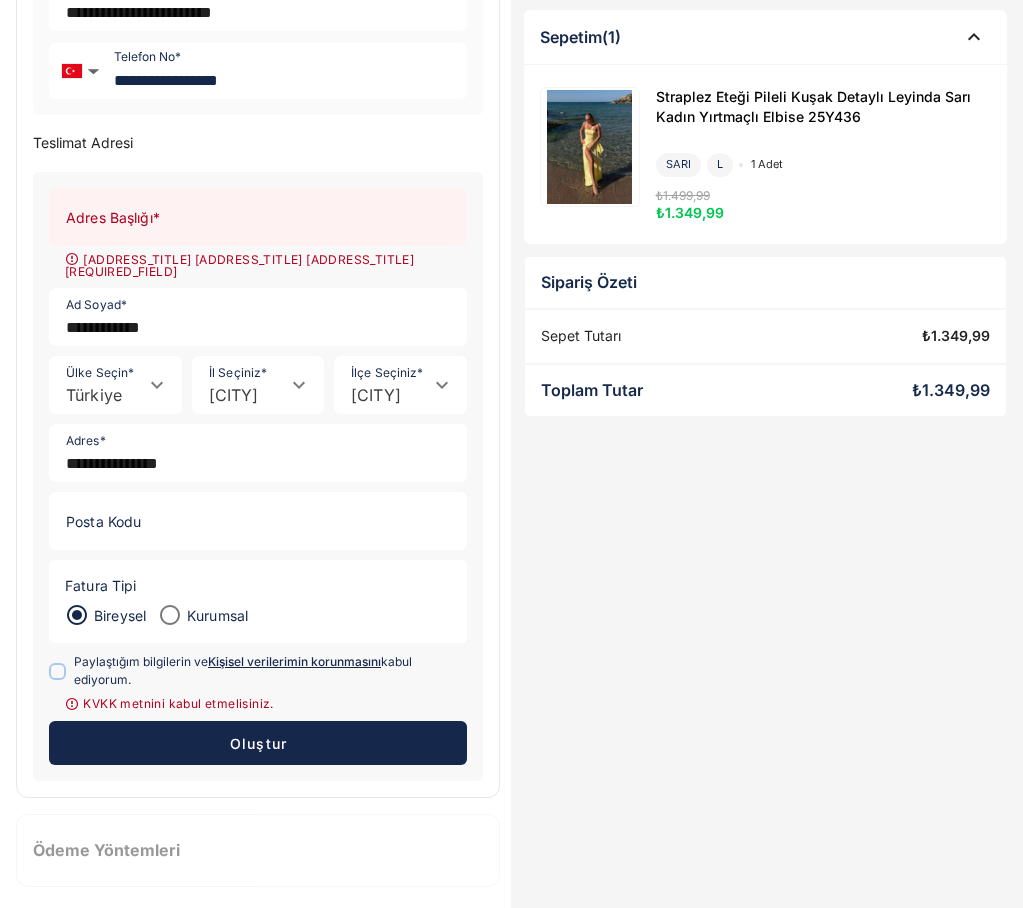 scroll, scrollTop: 292, scrollLeft: 0, axis: vertical 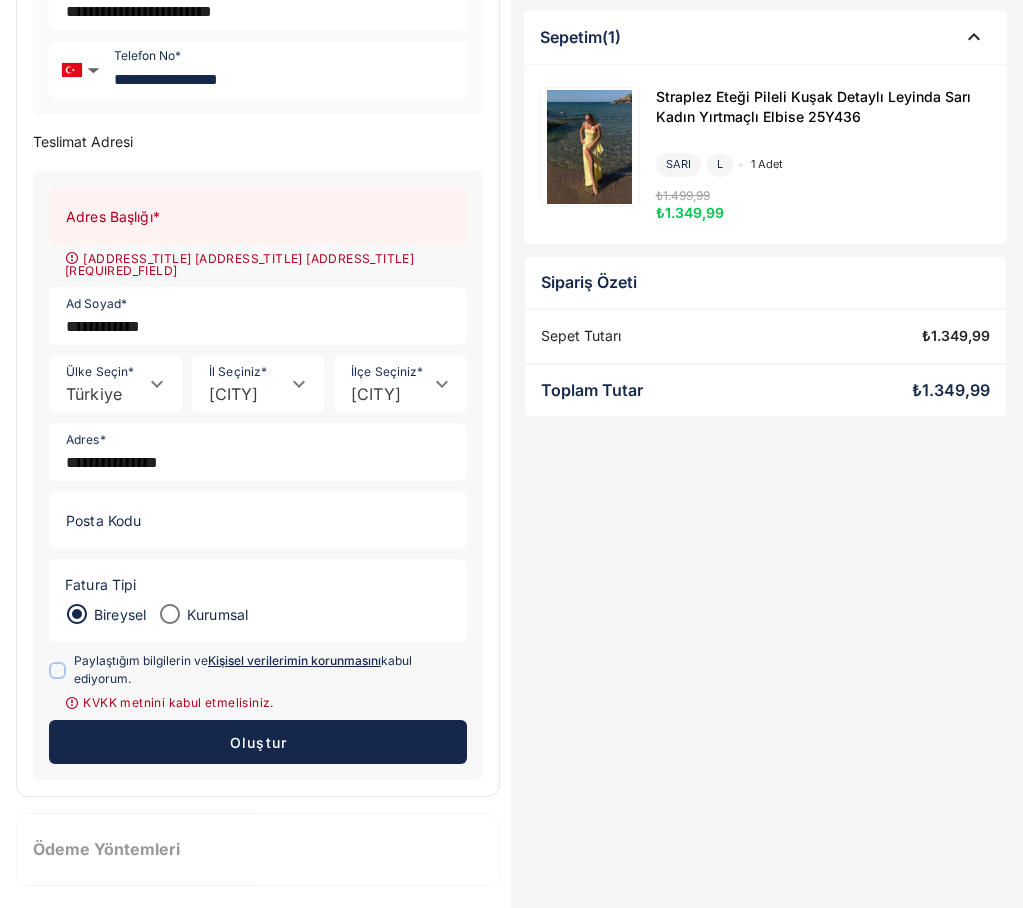 click on "Paylaştığım bilgilerin ve  Kişisel verilerimin korunmasını  kabul ediyorum." 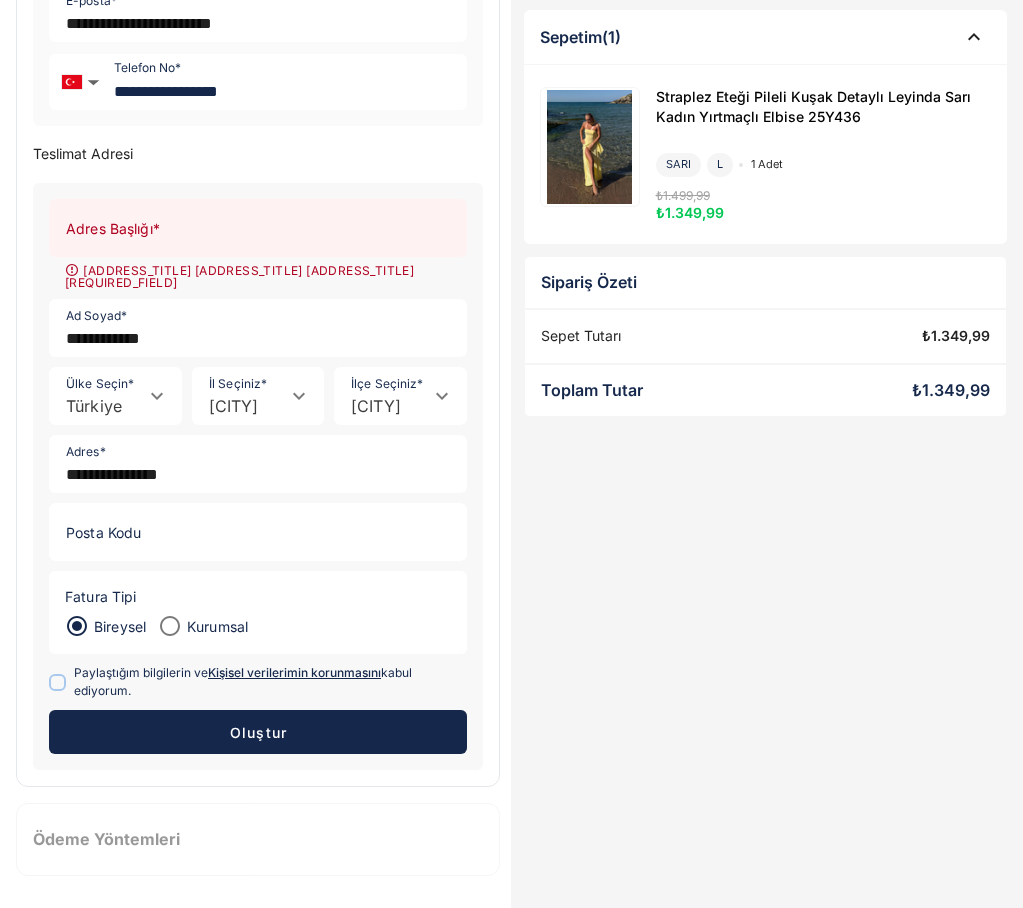 scroll, scrollTop: 270, scrollLeft: 0, axis: vertical 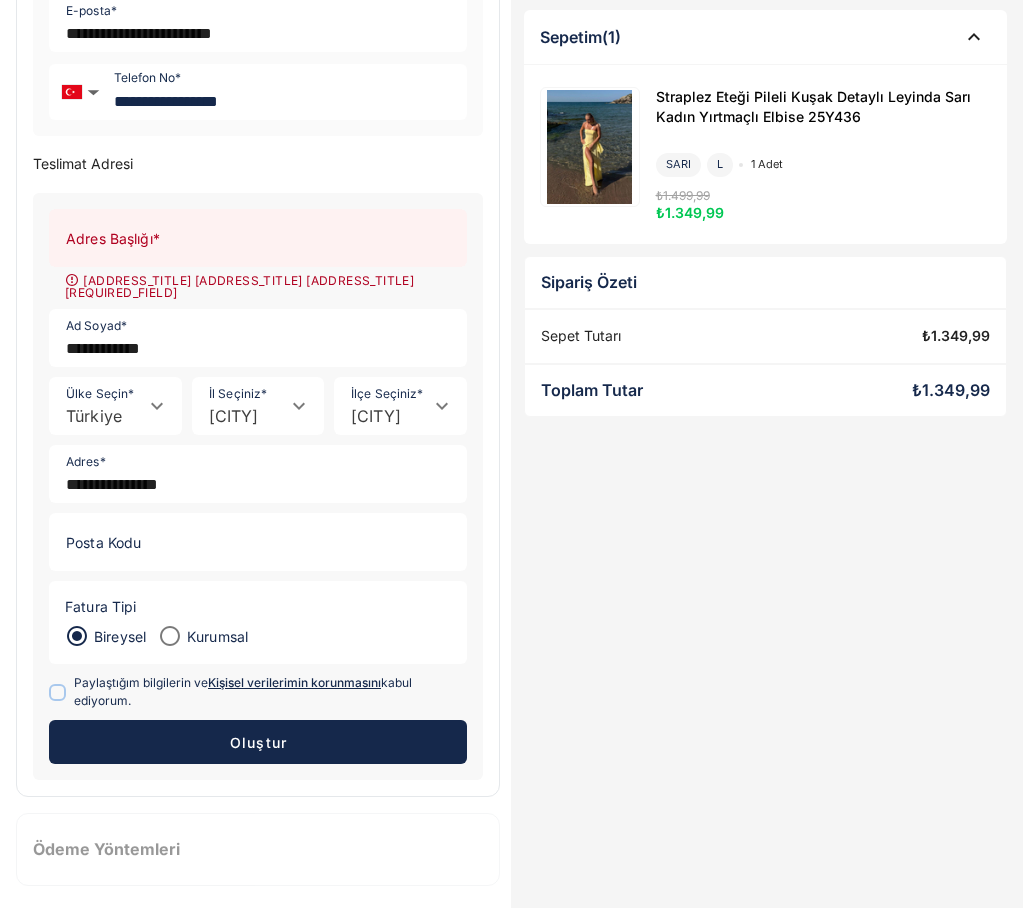 click on "Oluştur" at bounding box center (258, 742) 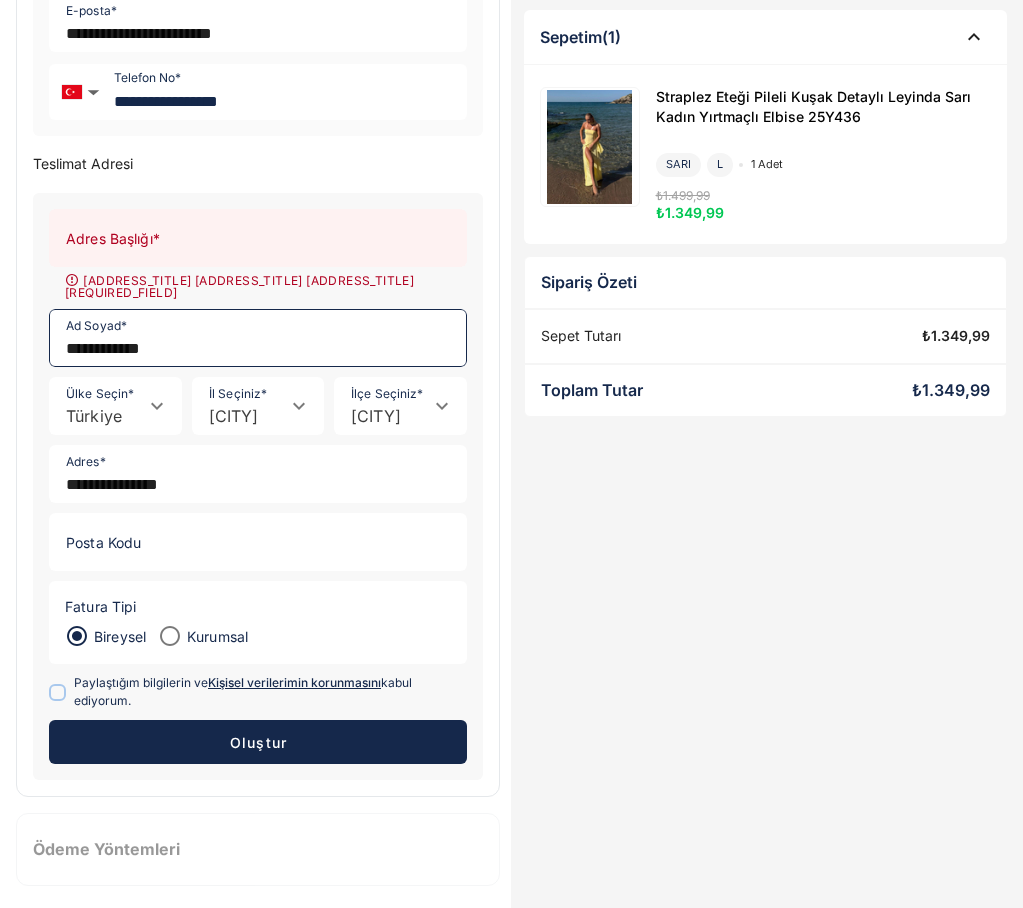 click on "**********" 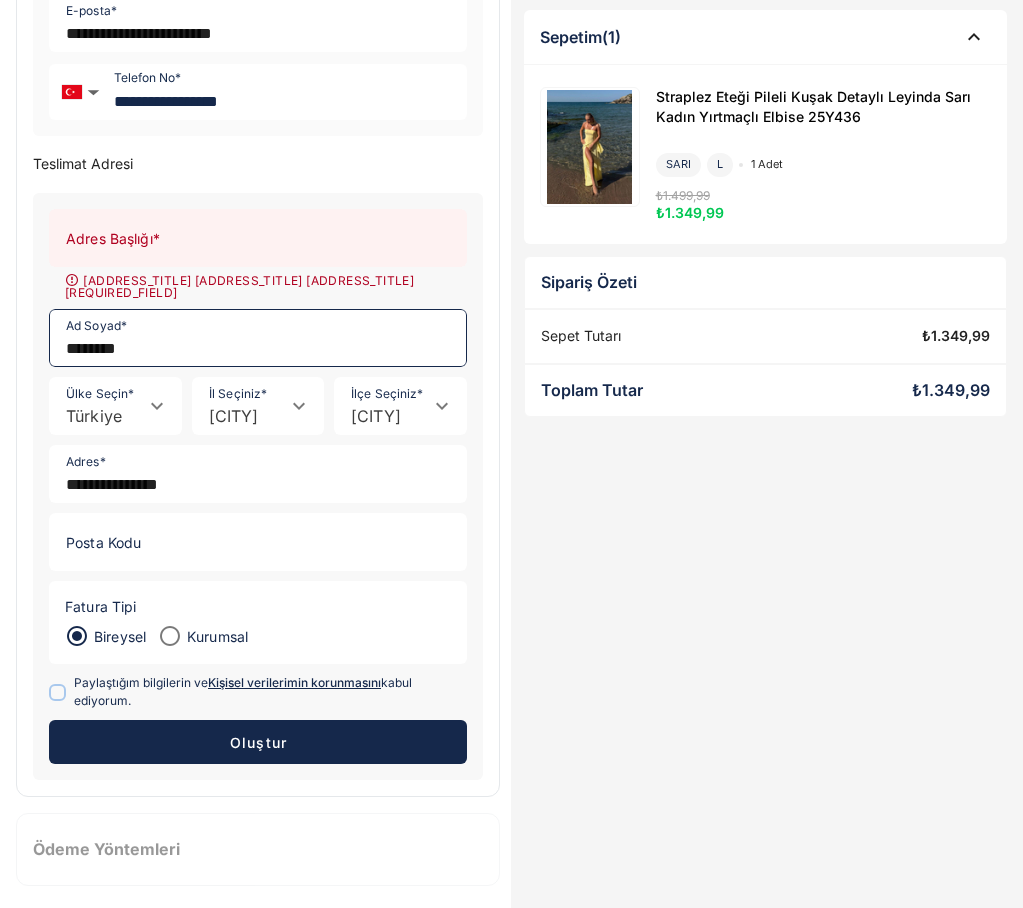 type on "********" 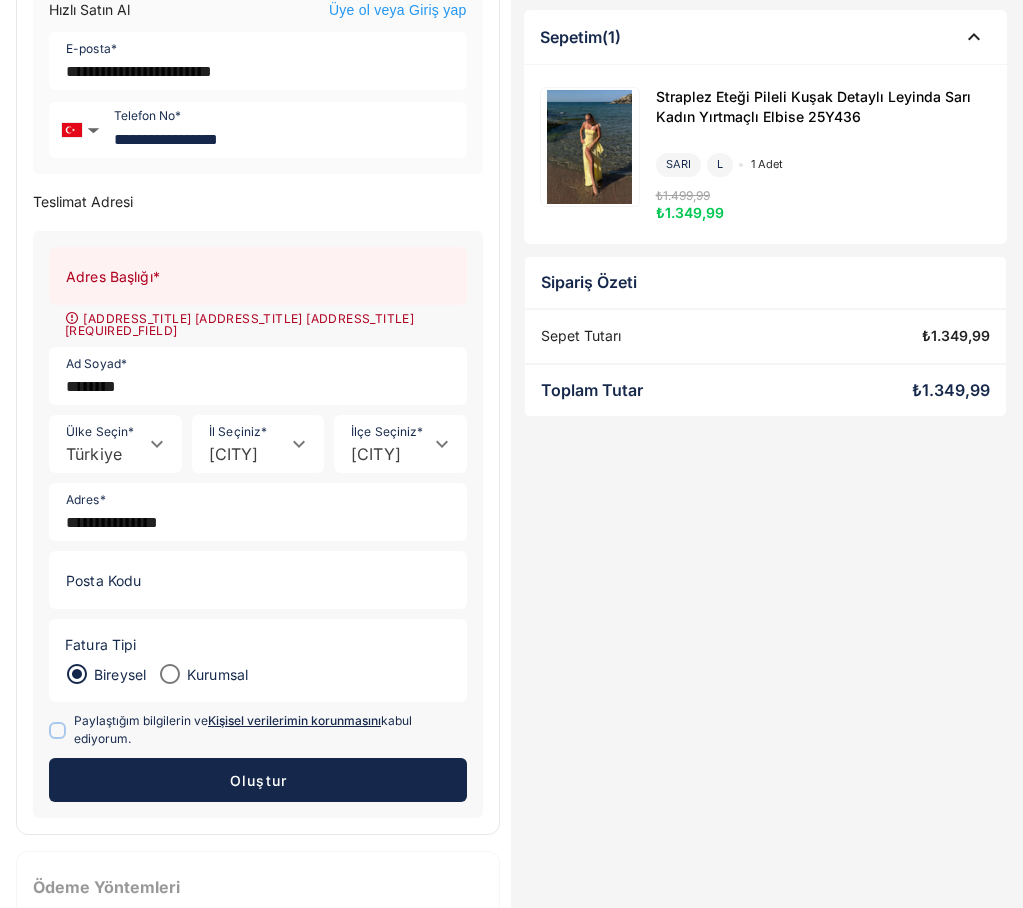scroll, scrollTop: 270, scrollLeft: 0, axis: vertical 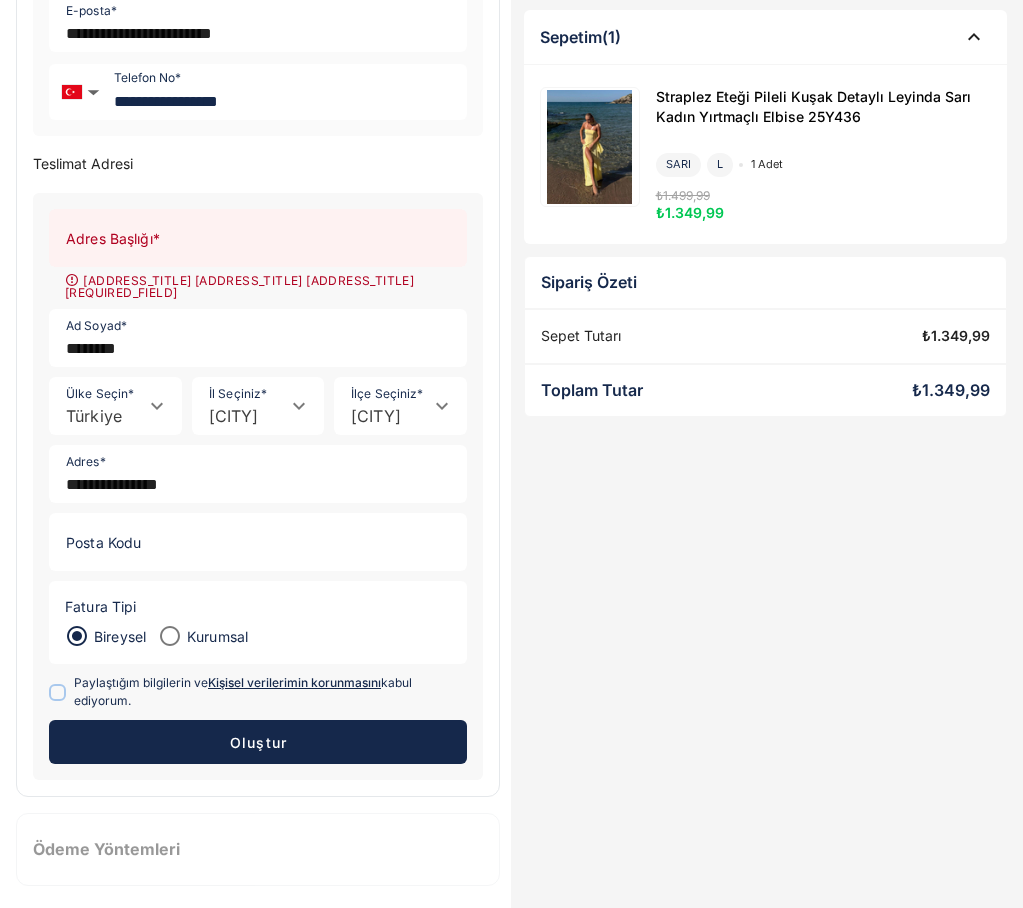 click on "Oluştur" at bounding box center [258, 742] 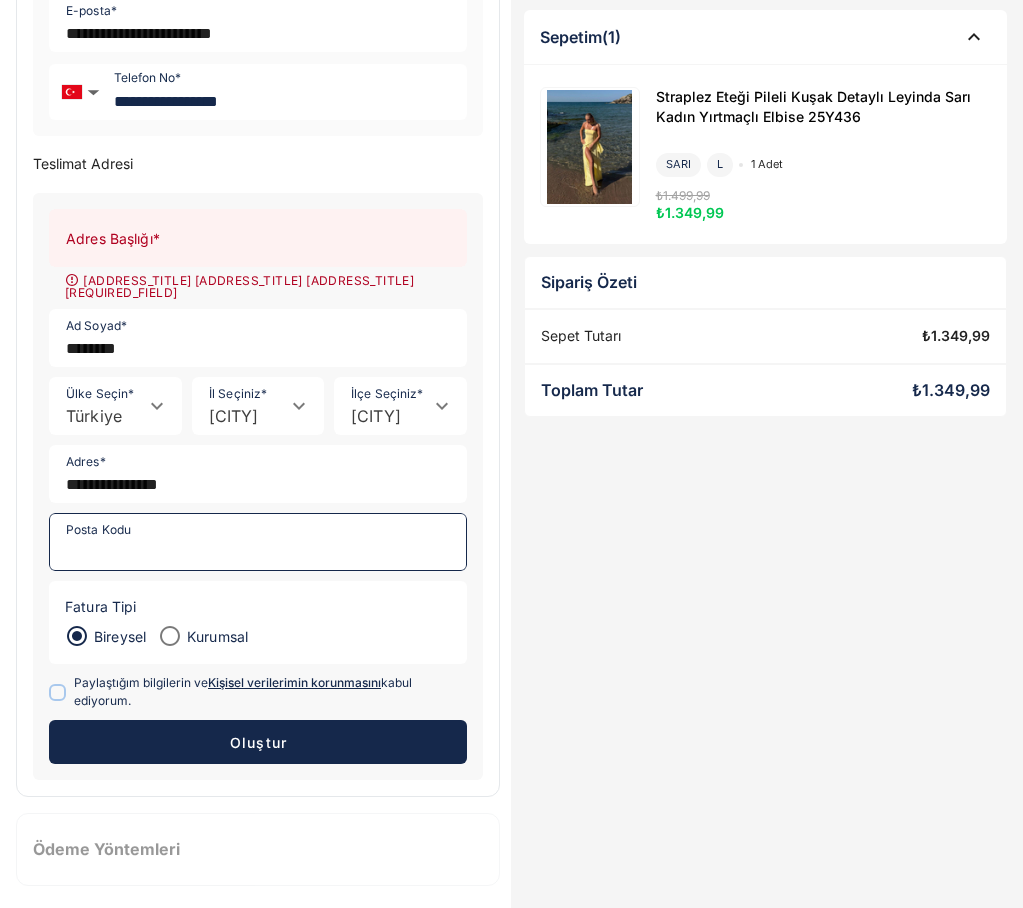 type on "*****" 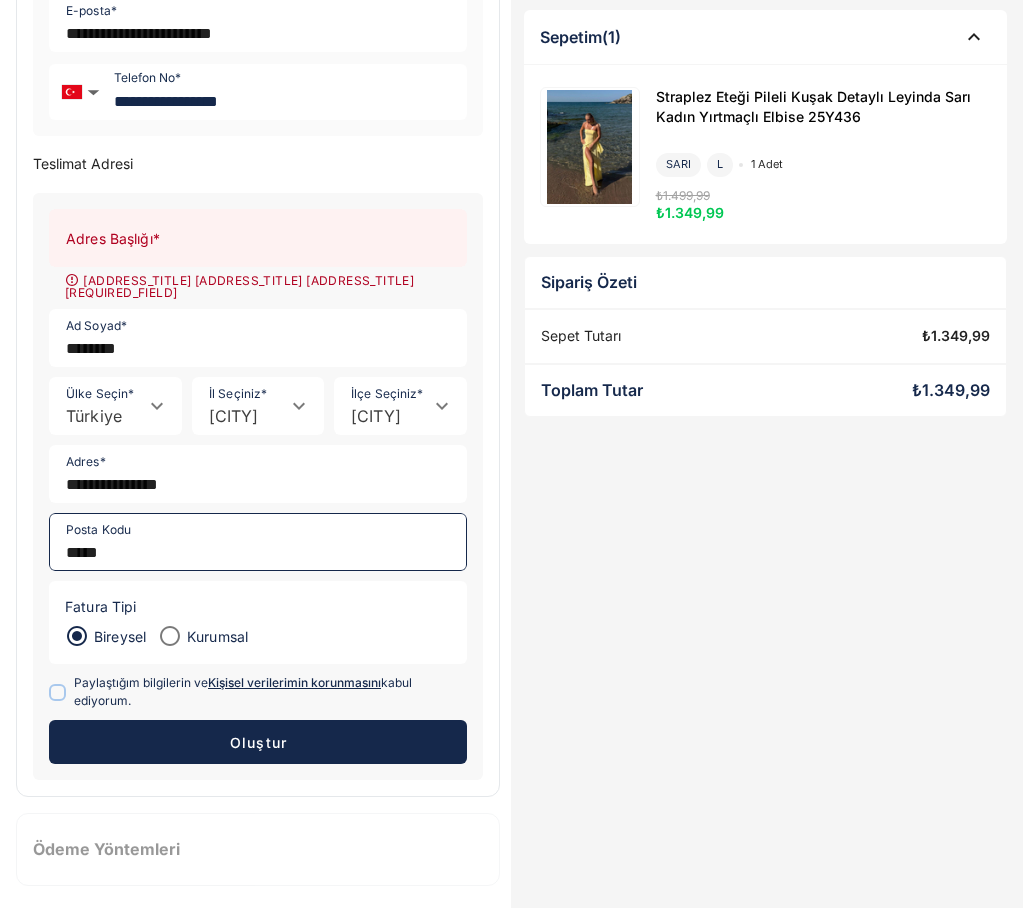 type on "******" 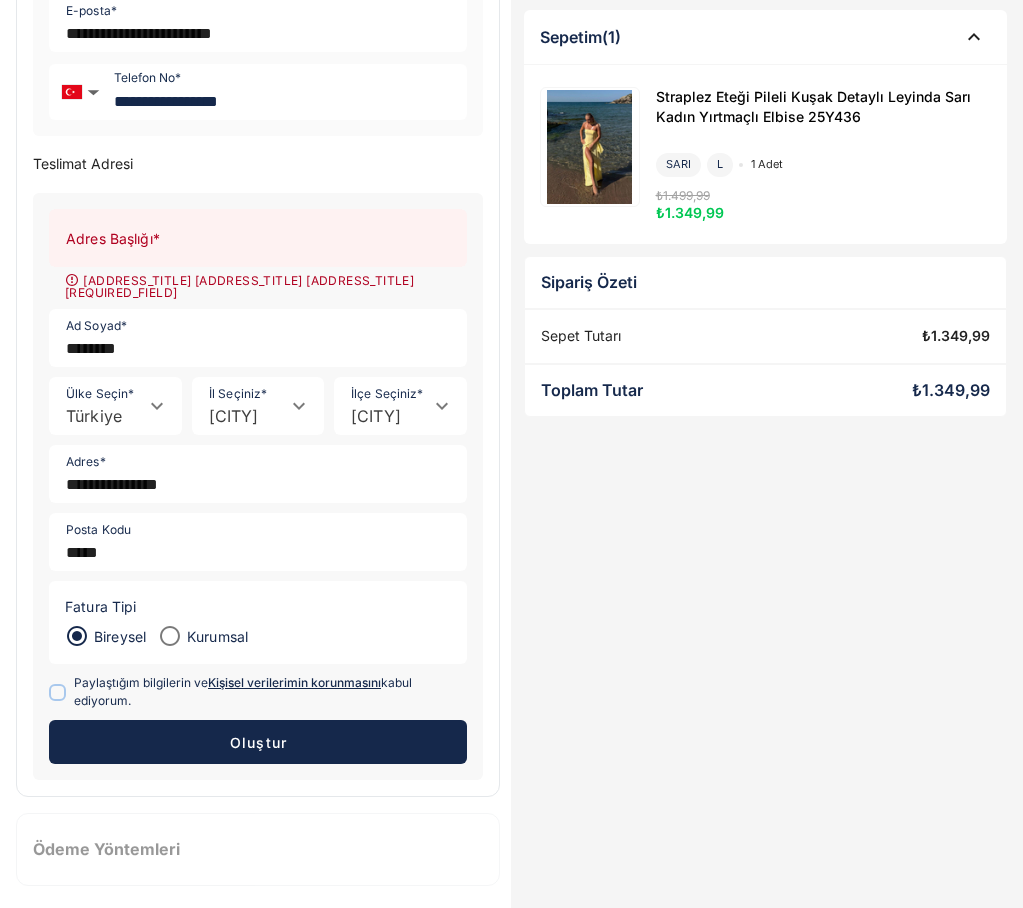 click on "Oluştur" at bounding box center [258, 742] 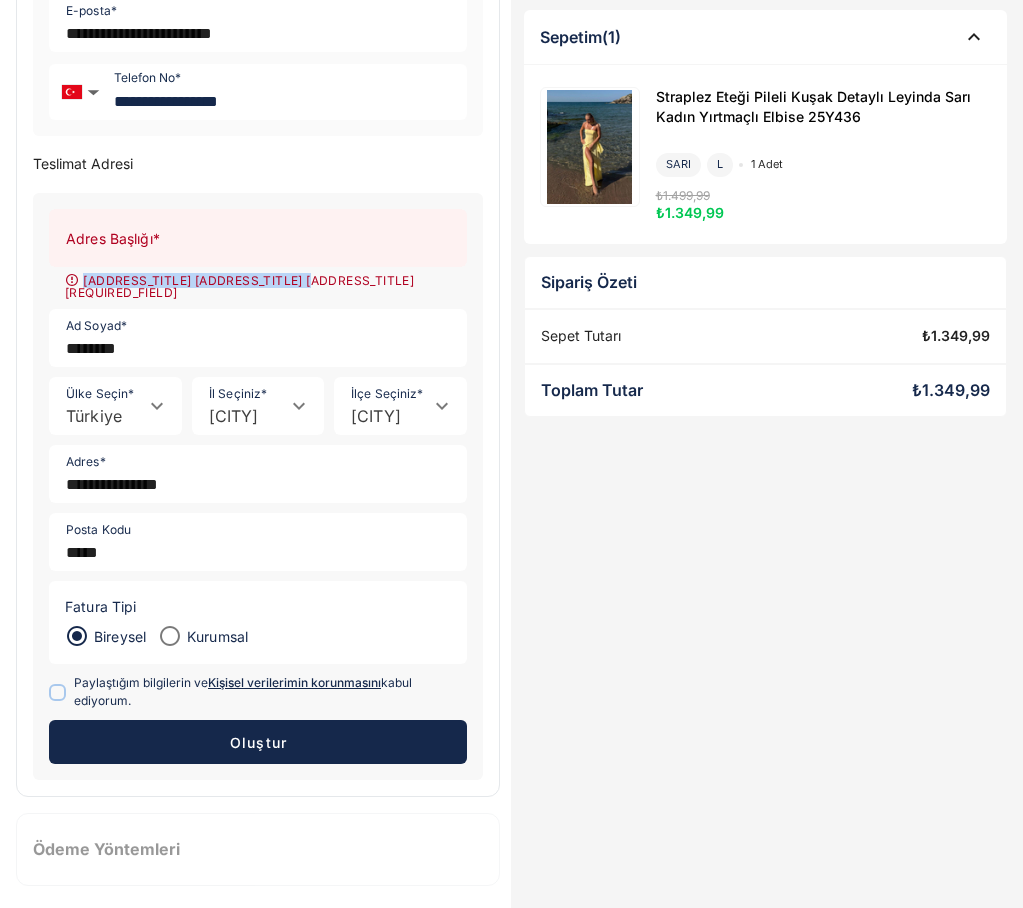 drag, startPoint x: 282, startPoint y: 280, endPoint x: 85, endPoint y: 286, distance: 197.09135 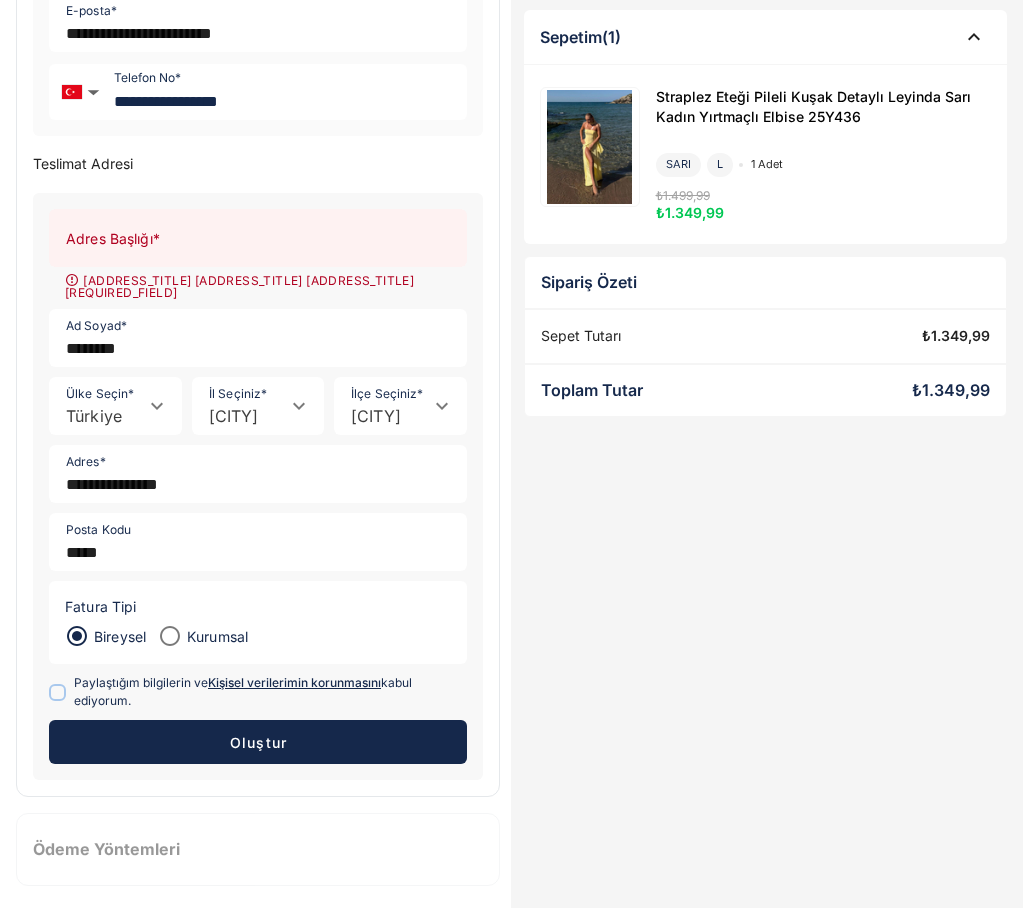 click on "[ADDRESS_TITLE] [ADDRESS_TITLE] [ADDRESS_TITLE] [REQUIRED_FIELD]" at bounding box center [766, 367] 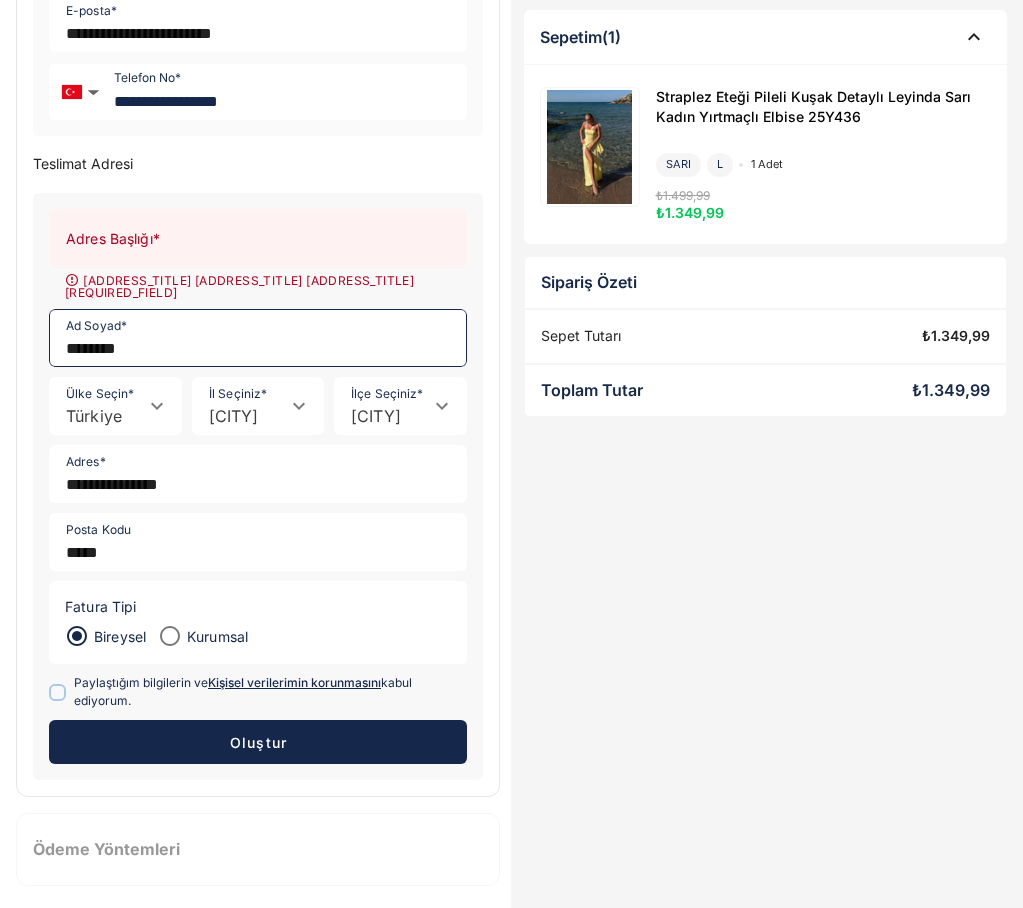 click on "********" 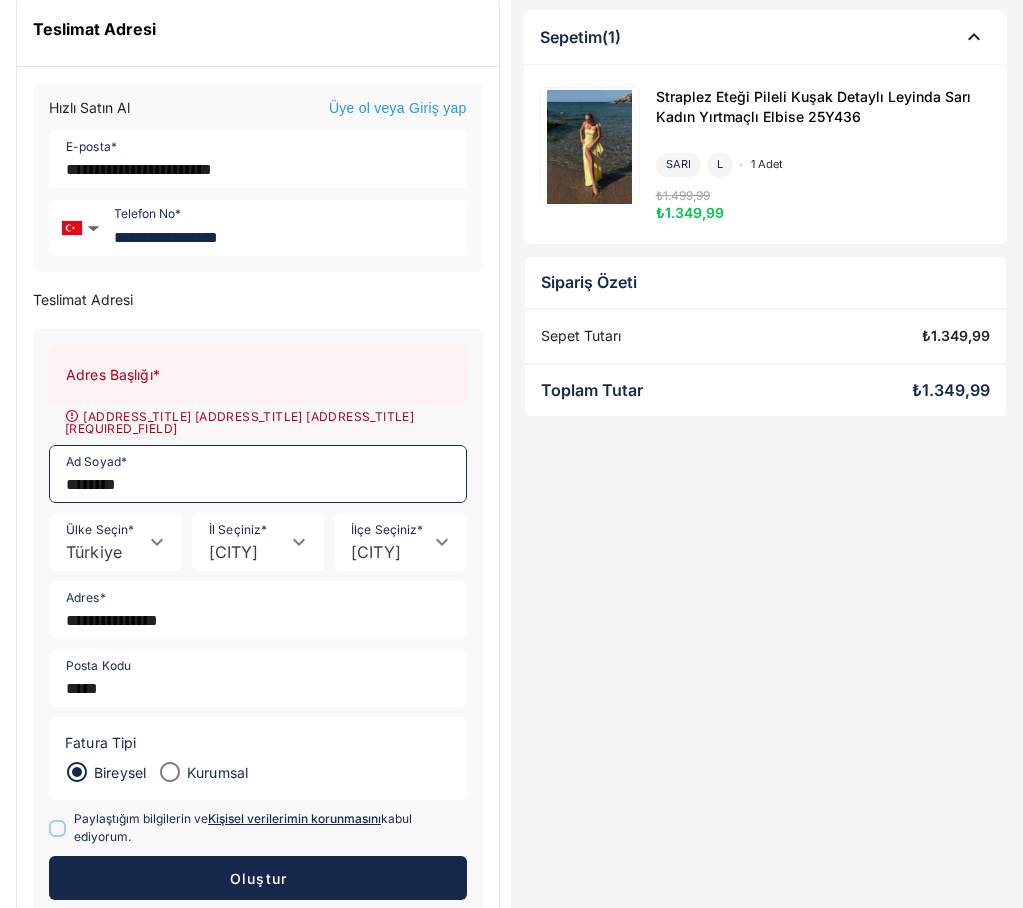 scroll, scrollTop: 170, scrollLeft: 0, axis: vertical 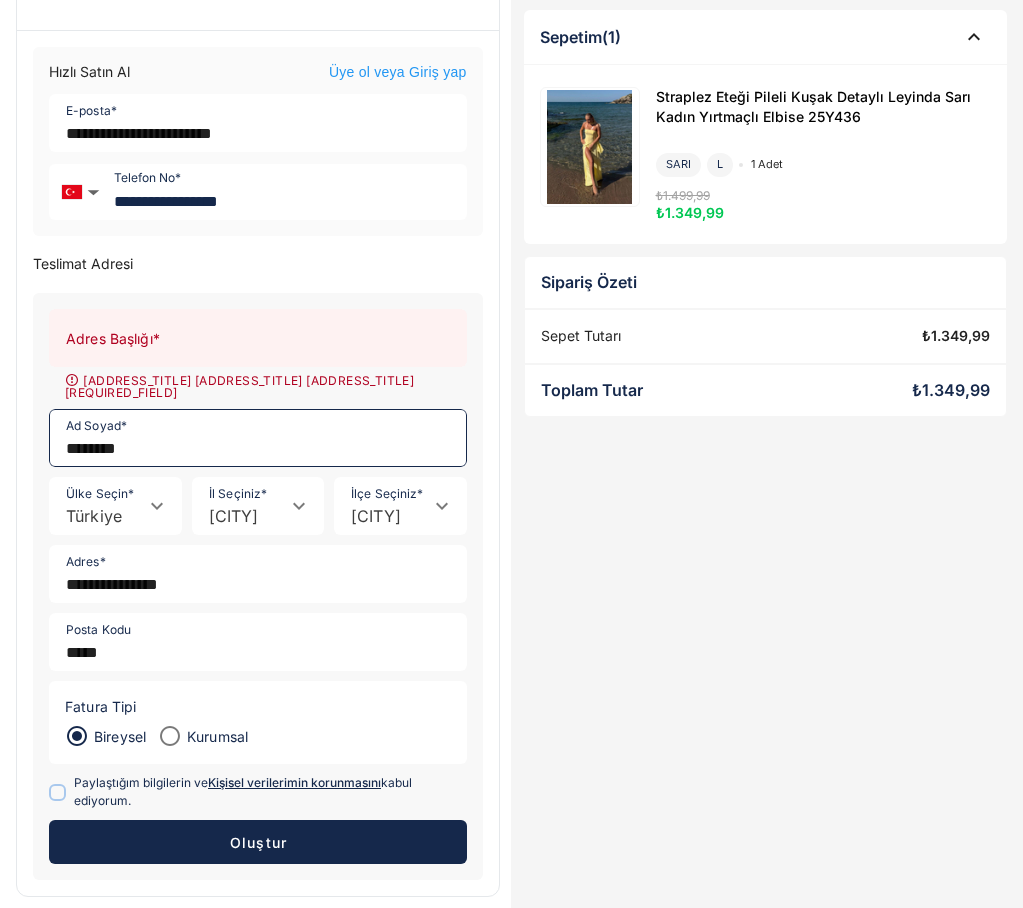 drag, startPoint x: 235, startPoint y: 436, endPoint x: 43, endPoint y: 448, distance: 192.37463 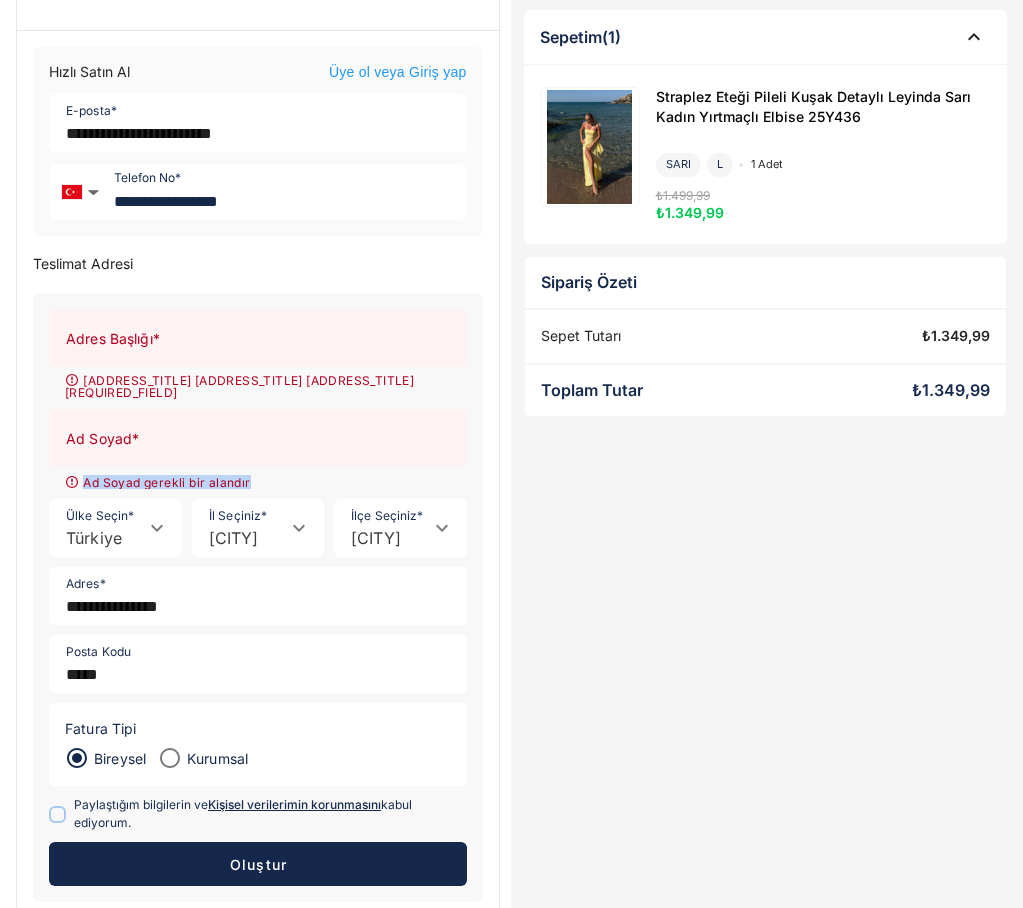 drag, startPoint x: 269, startPoint y: 472, endPoint x: 85, endPoint y: 477, distance: 184.06792 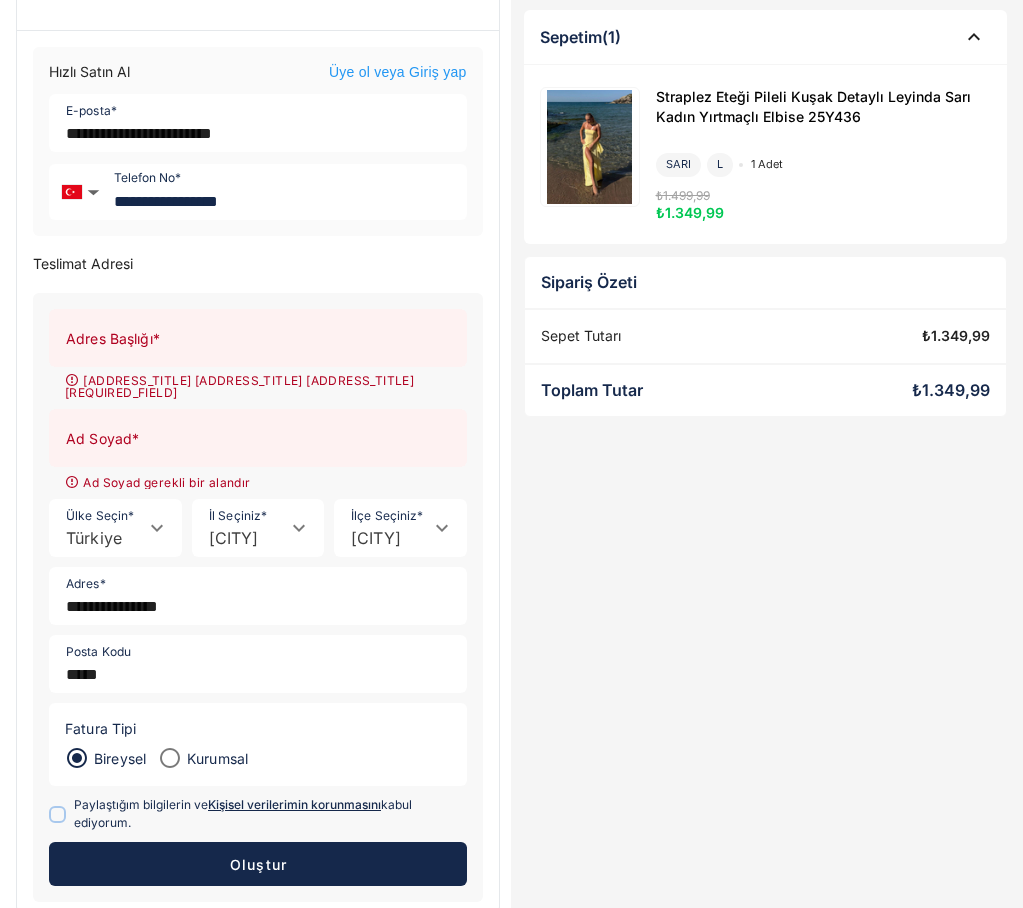 click on "[ADDRESS_TITLE] [ADDRESS_TITLE] [ADDRESS_TITLE] [REQUIRED_FIELD]" at bounding box center (258, 386) 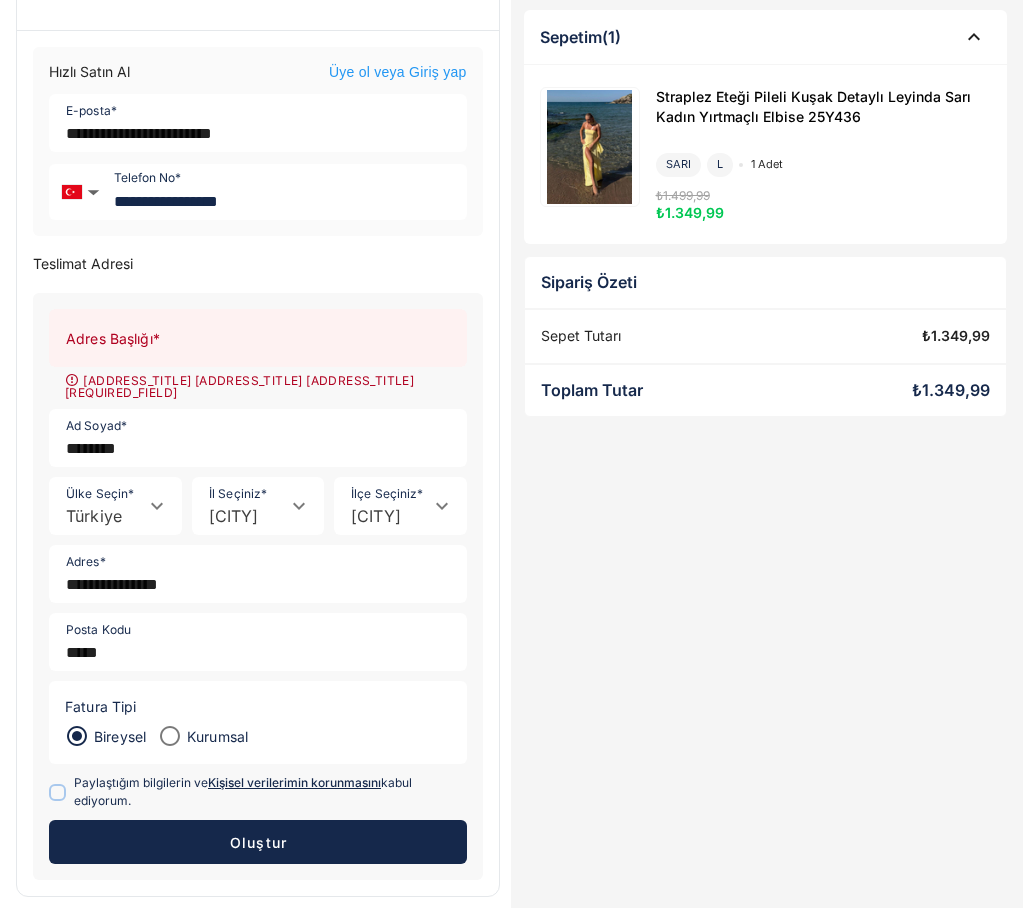 click on "[ADDRESS_TITLE] [ADDRESS_TITLE] [ADDRESS_TITLE] [REQUIRED_FIELD]" at bounding box center (766, 467) 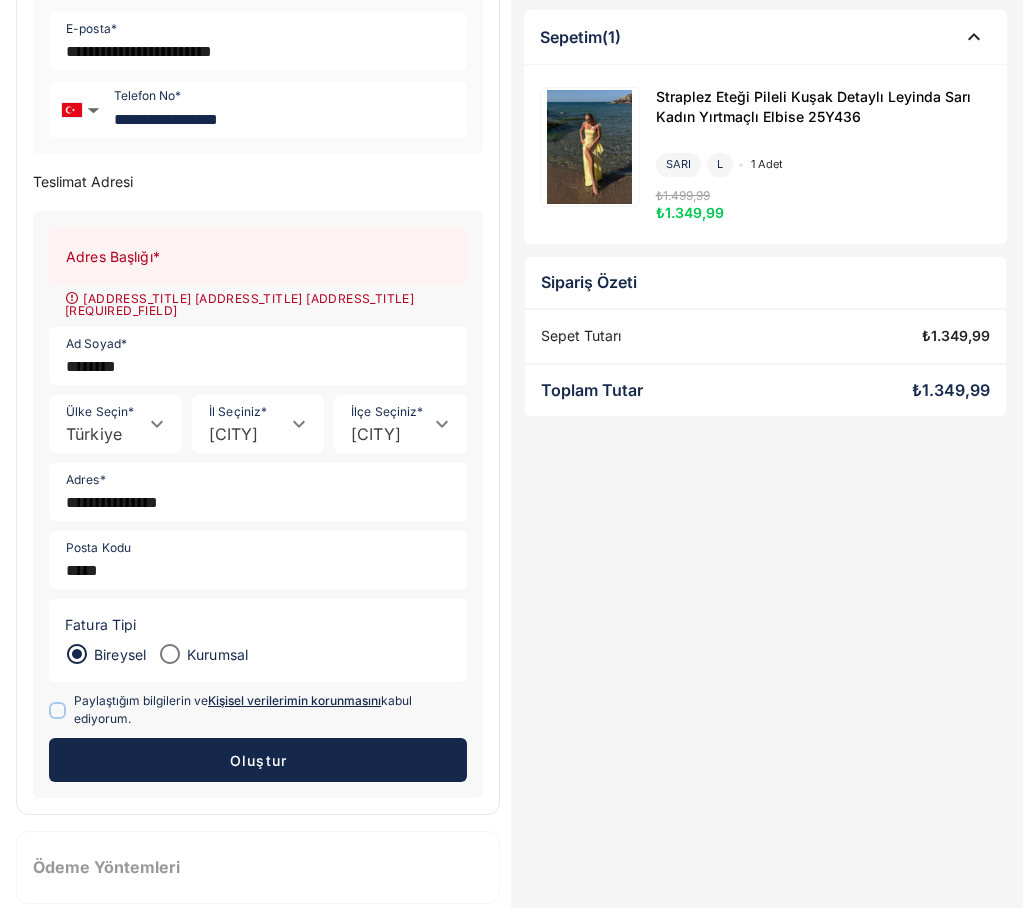 scroll, scrollTop: 270, scrollLeft: 0, axis: vertical 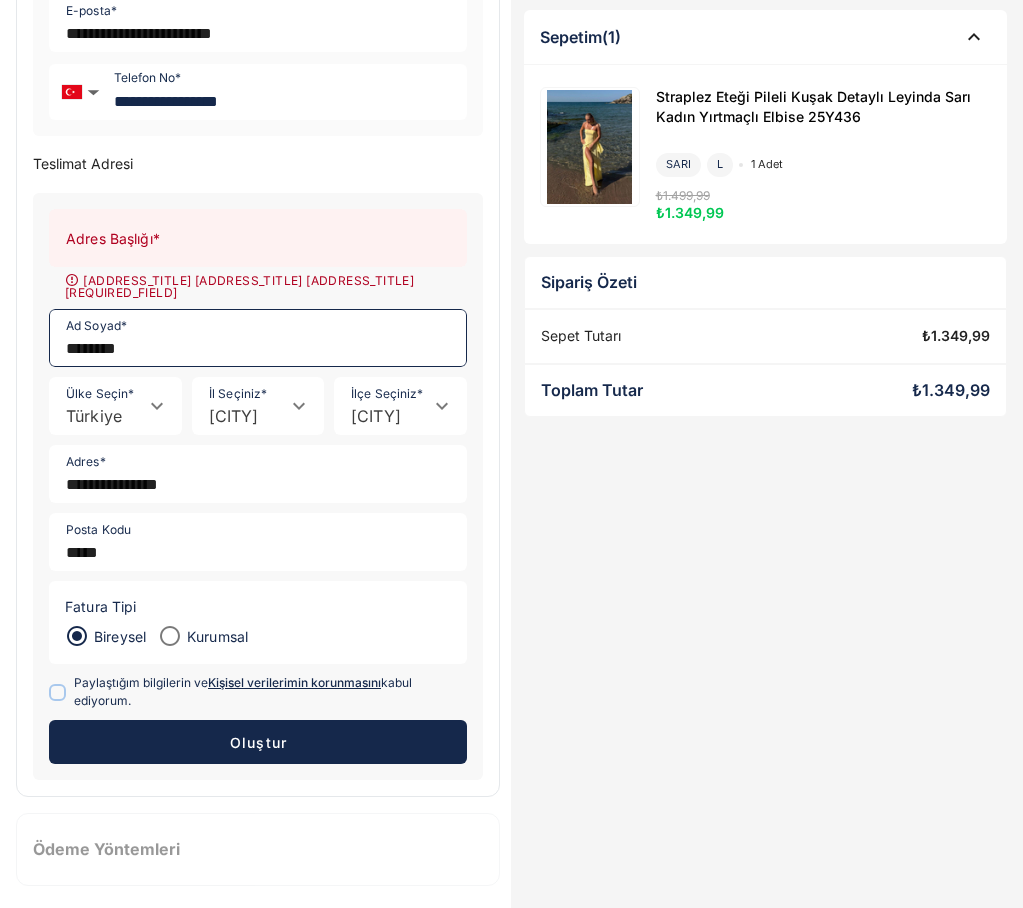 click on "********" 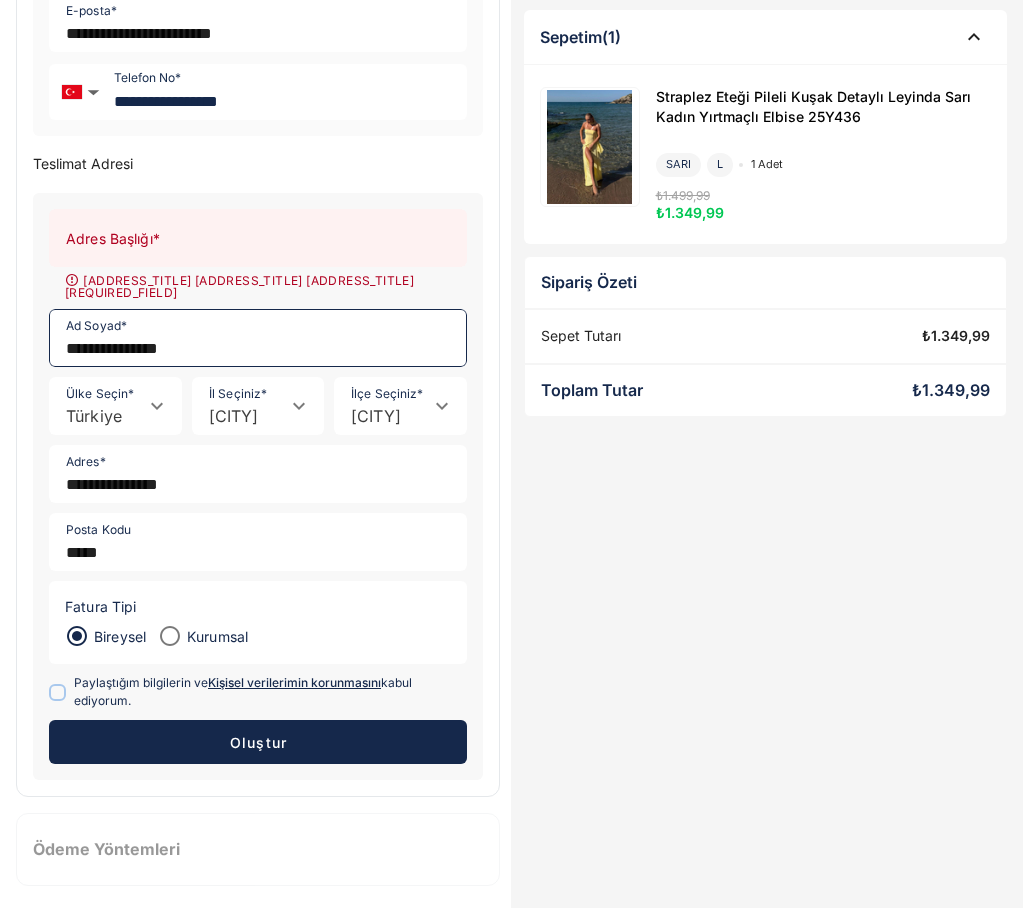 type on "**********" 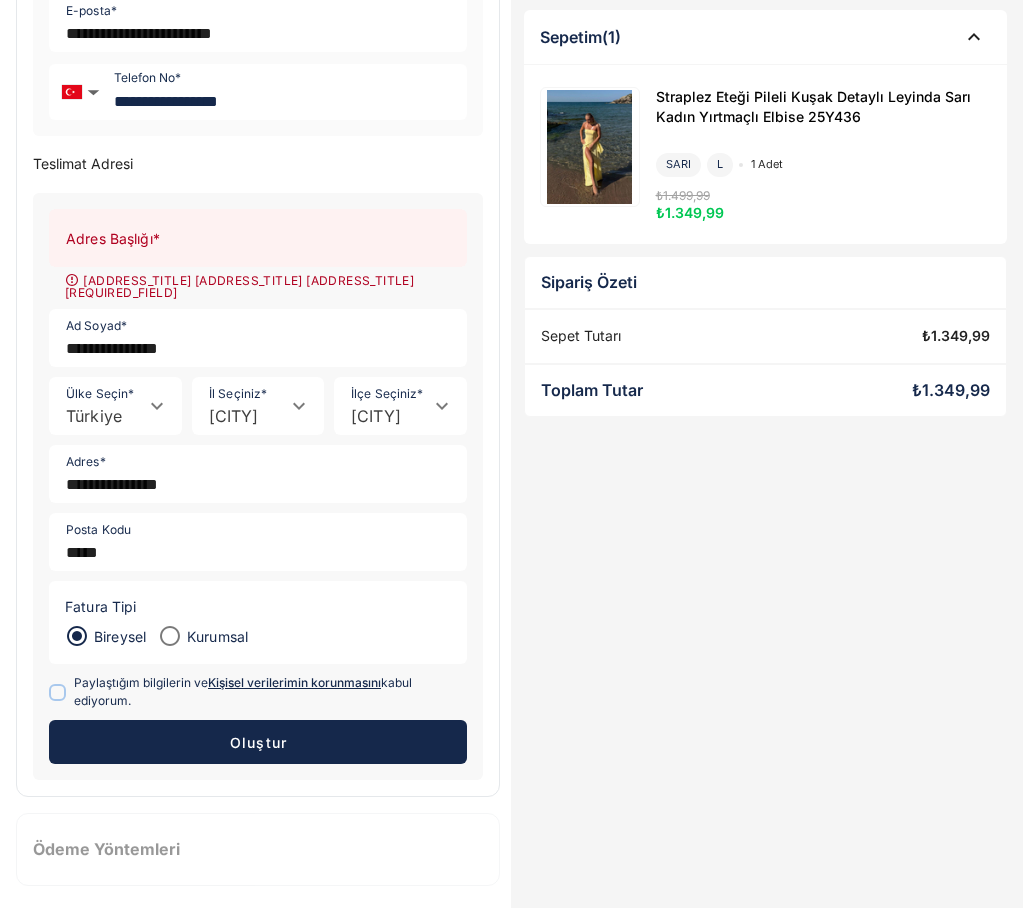 click on "Oluştur" 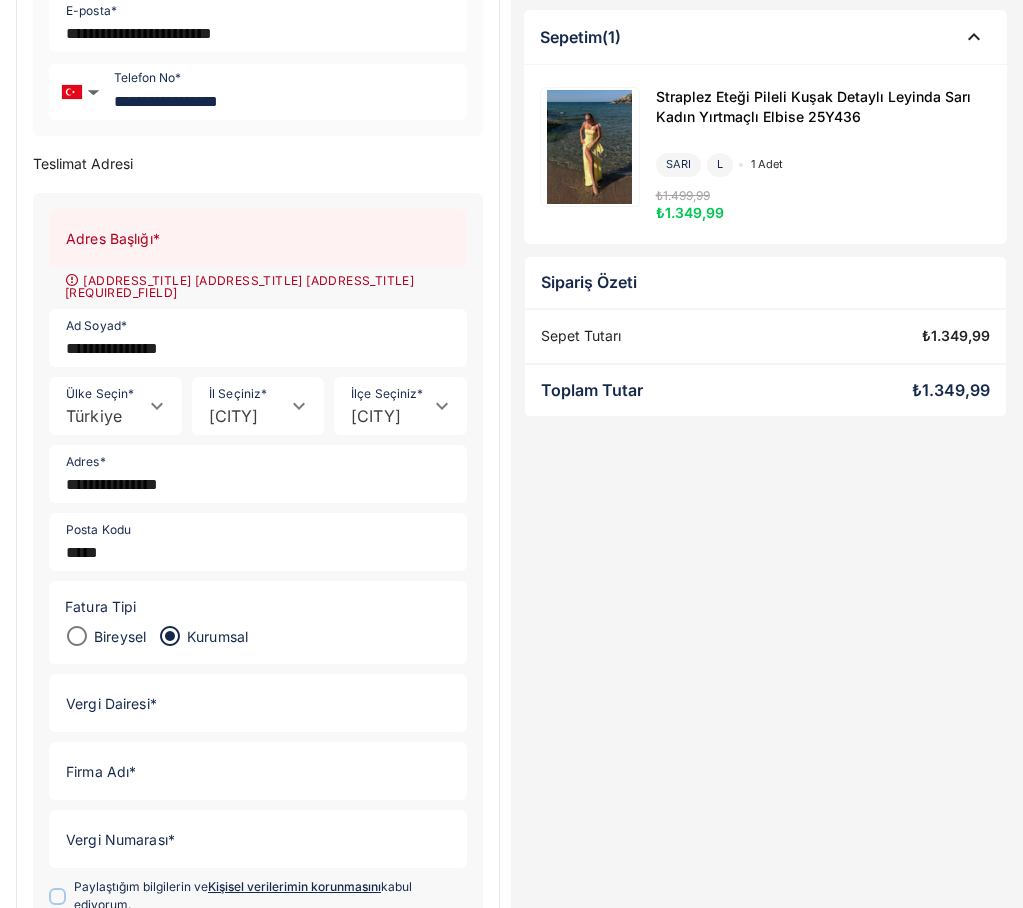 click on "Bireysel" at bounding box center [117, 636] 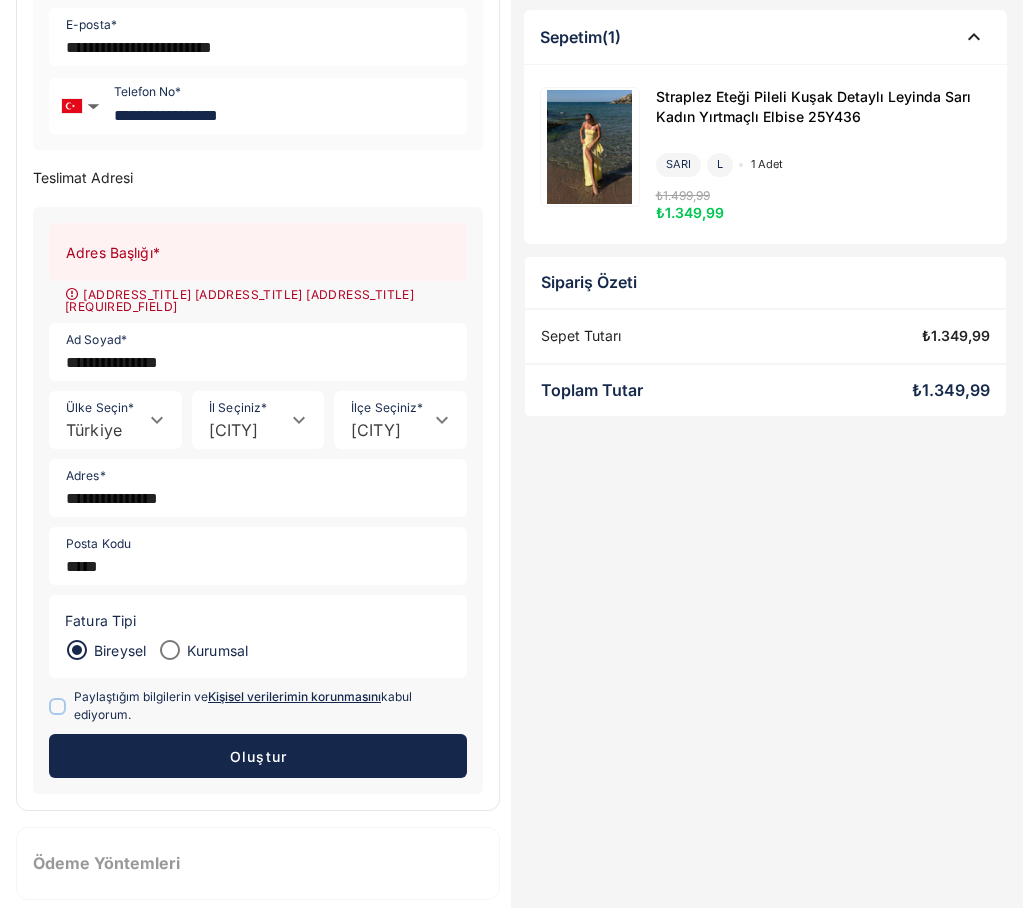 scroll, scrollTop: 270, scrollLeft: 0, axis: vertical 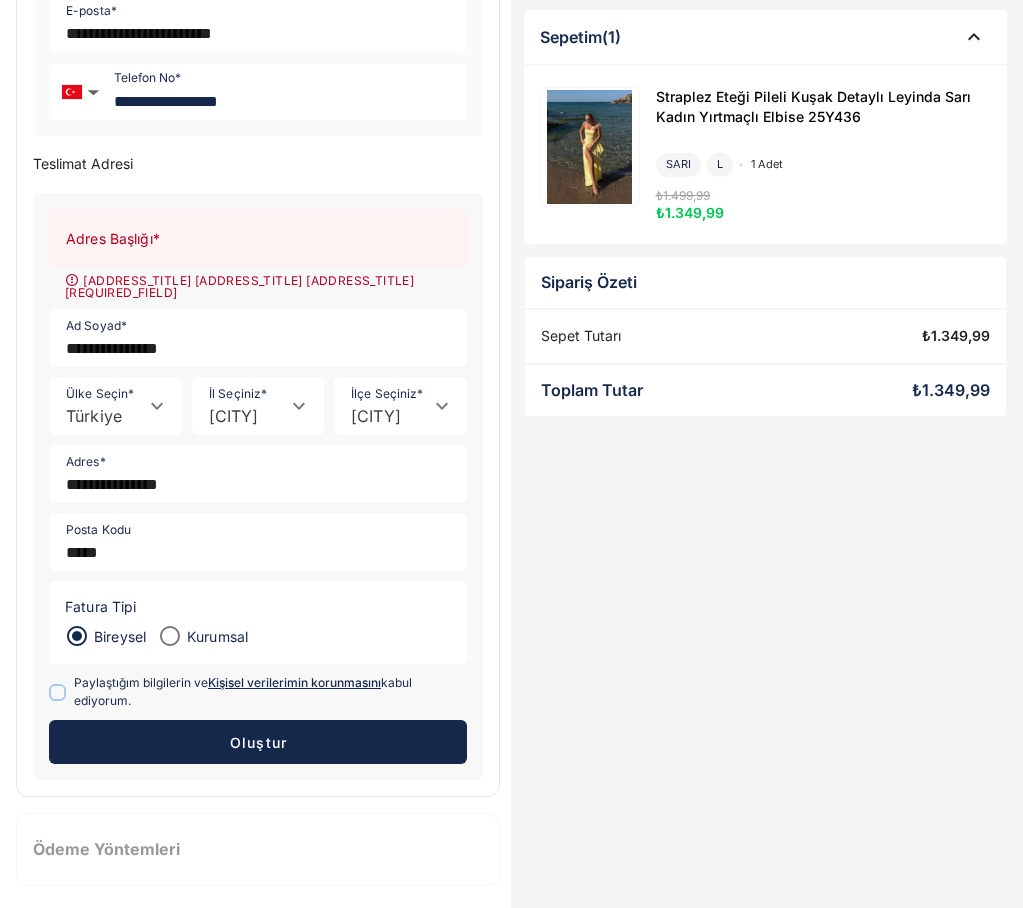 click on "Oluştur" at bounding box center [258, 742] 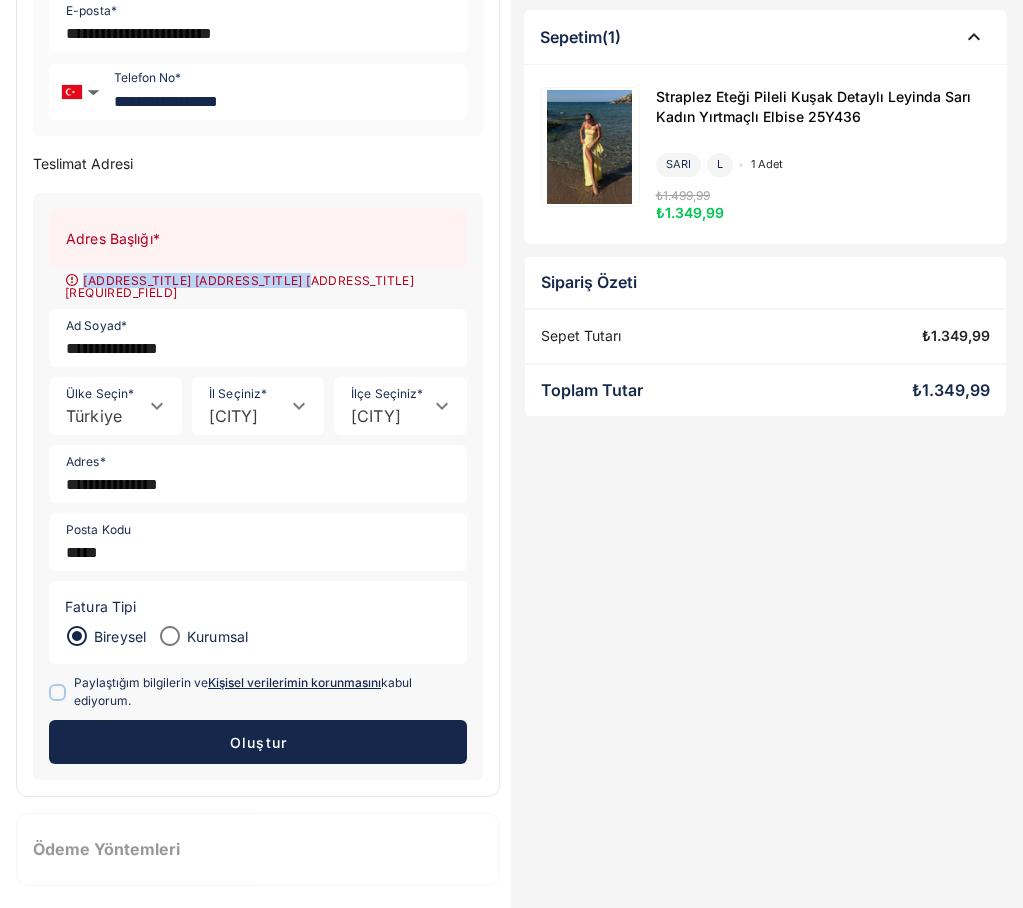 drag, startPoint x: 297, startPoint y: 279, endPoint x: 87, endPoint y: 281, distance: 210.00952 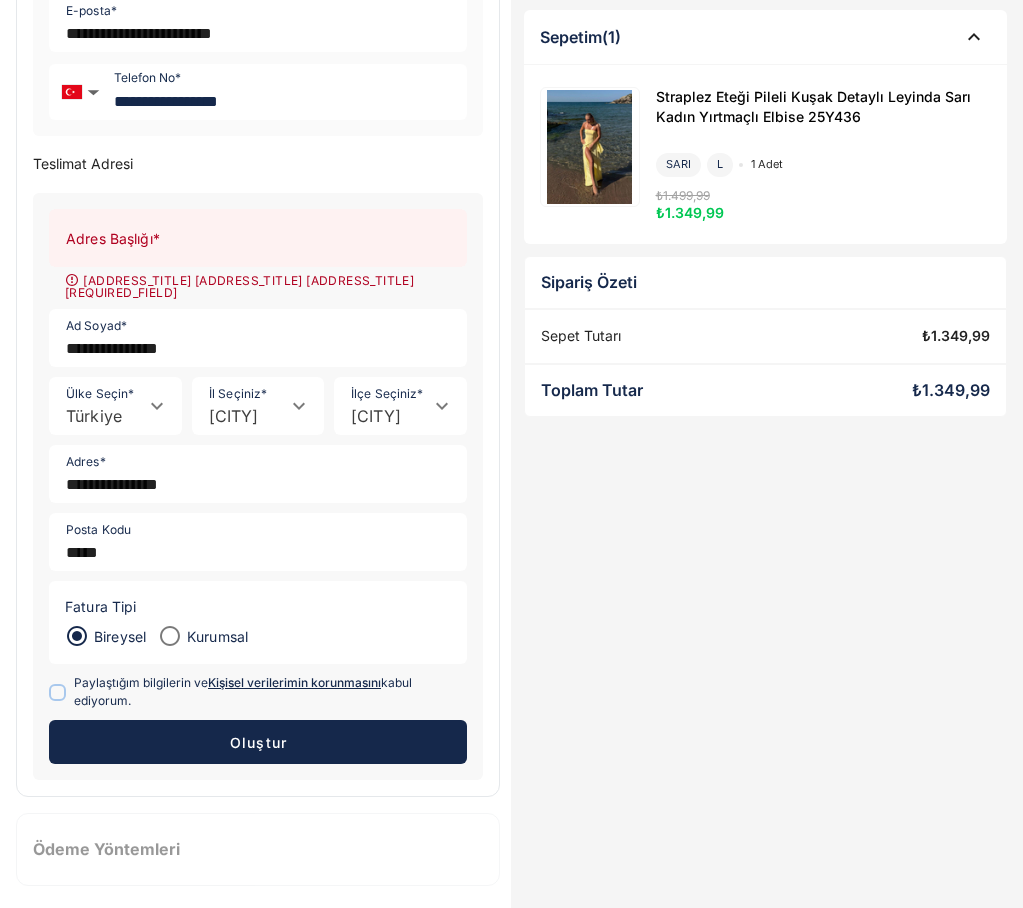 click on "[ADDRESS_TITLE] [ADDRESS_TITLE] [ADDRESS_TITLE] [REQUIRED_FIELD]" at bounding box center (766, 367) 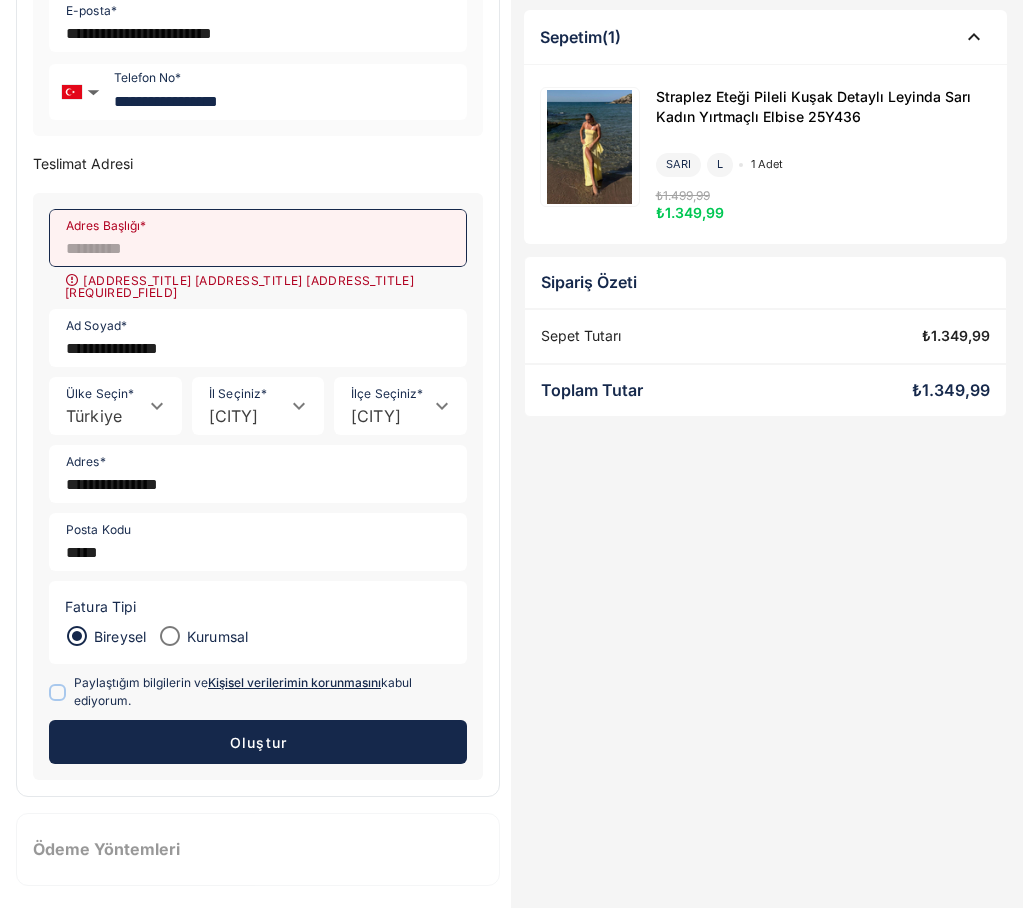 type on "*" 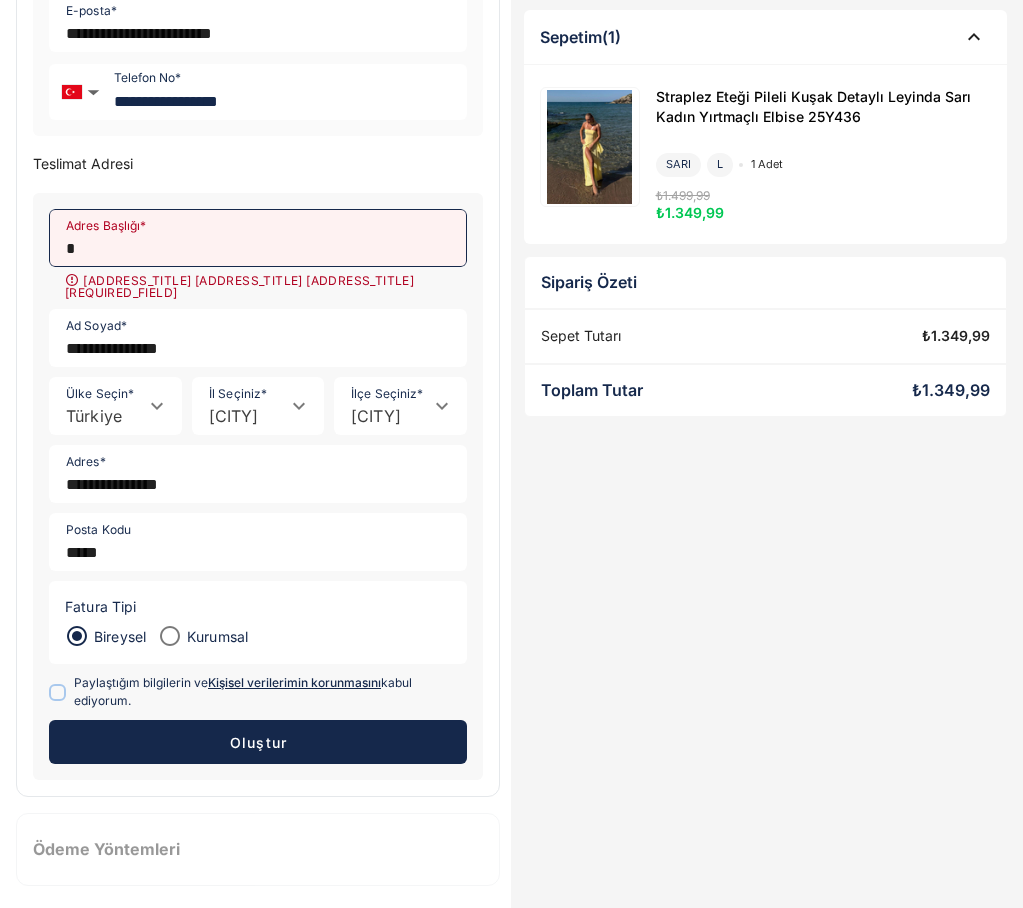 scroll, scrollTop: 248, scrollLeft: 0, axis: vertical 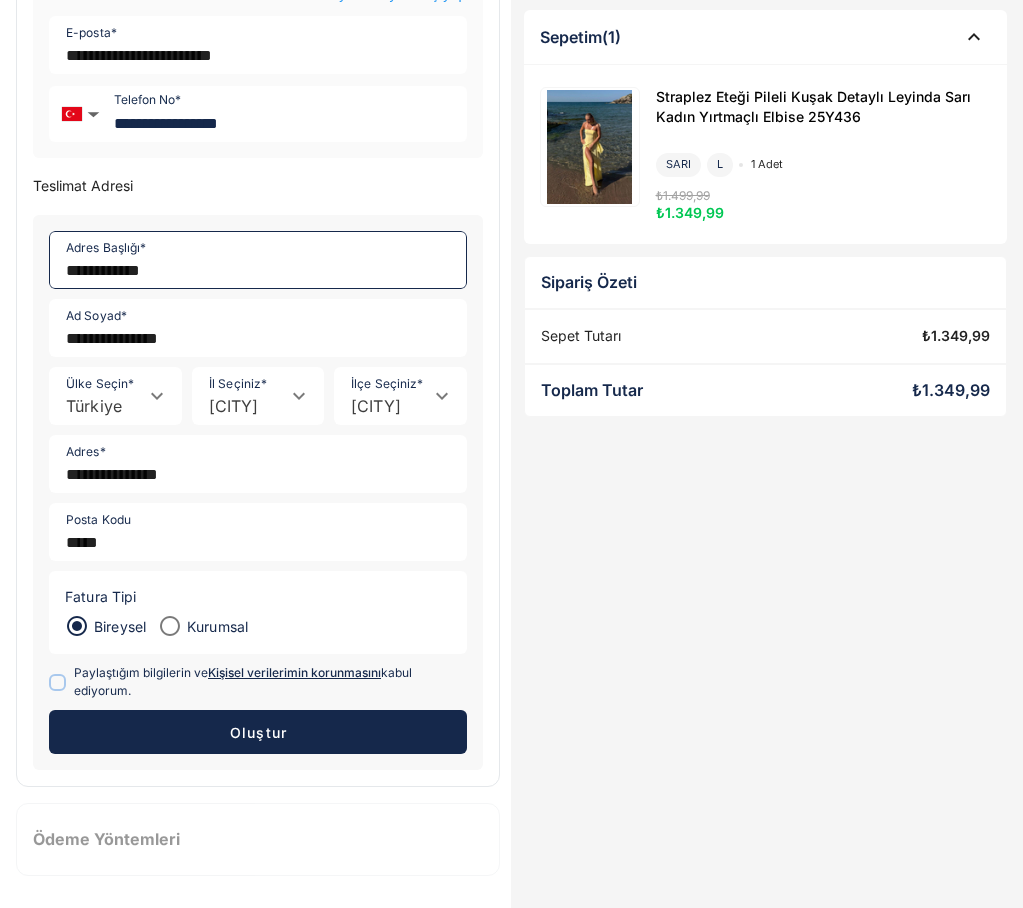 type on "**********" 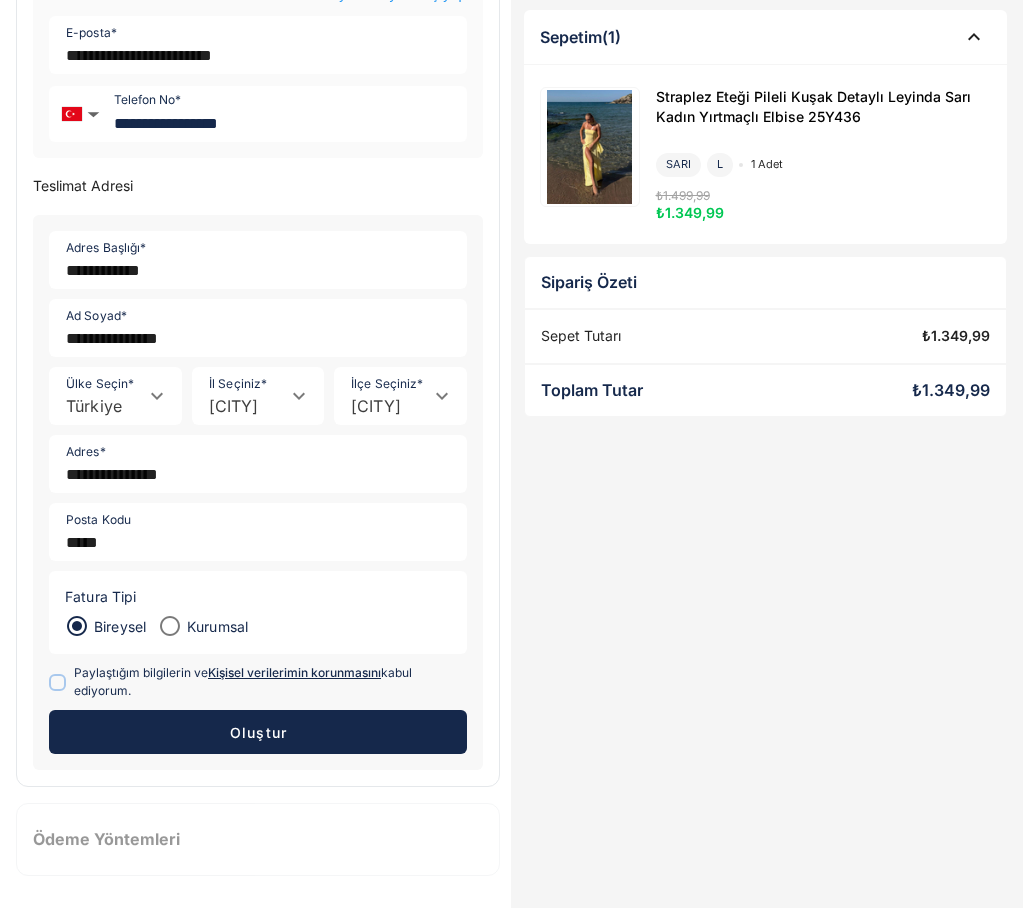 click on "Oluştur" 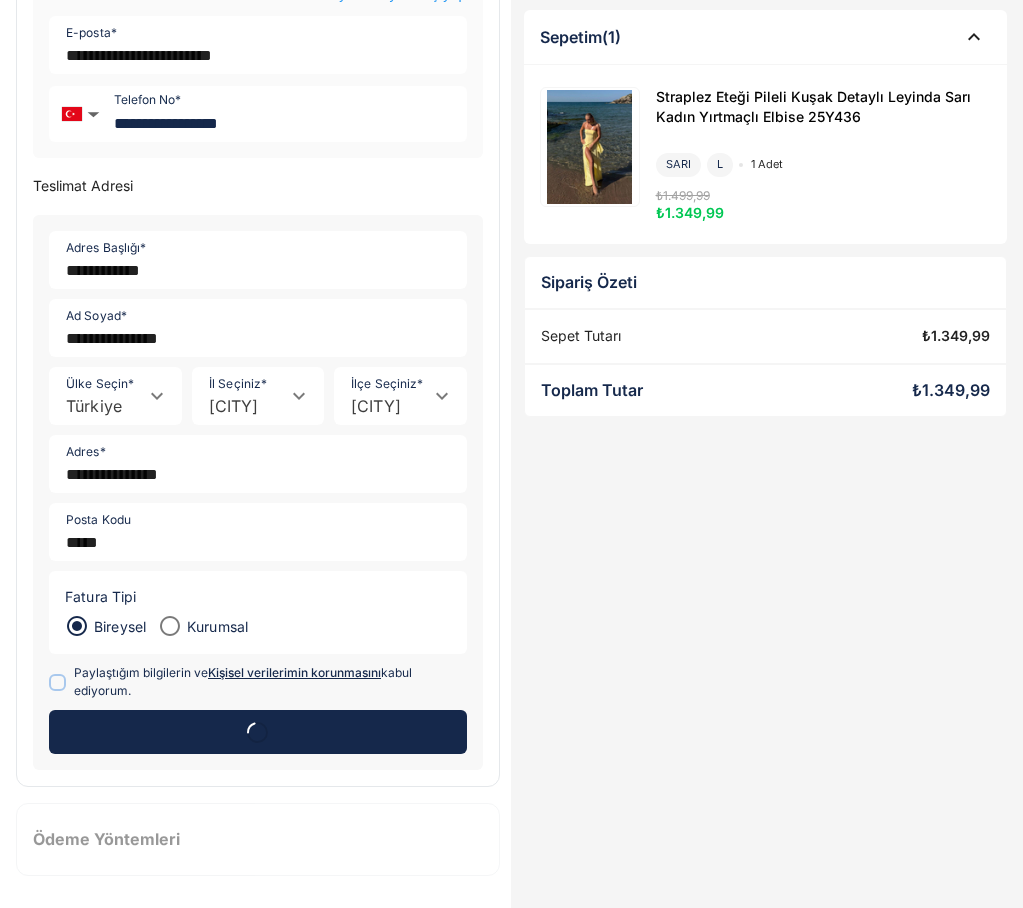scroll, scrollTop: 0, scrollLeft: 0, axis: both 